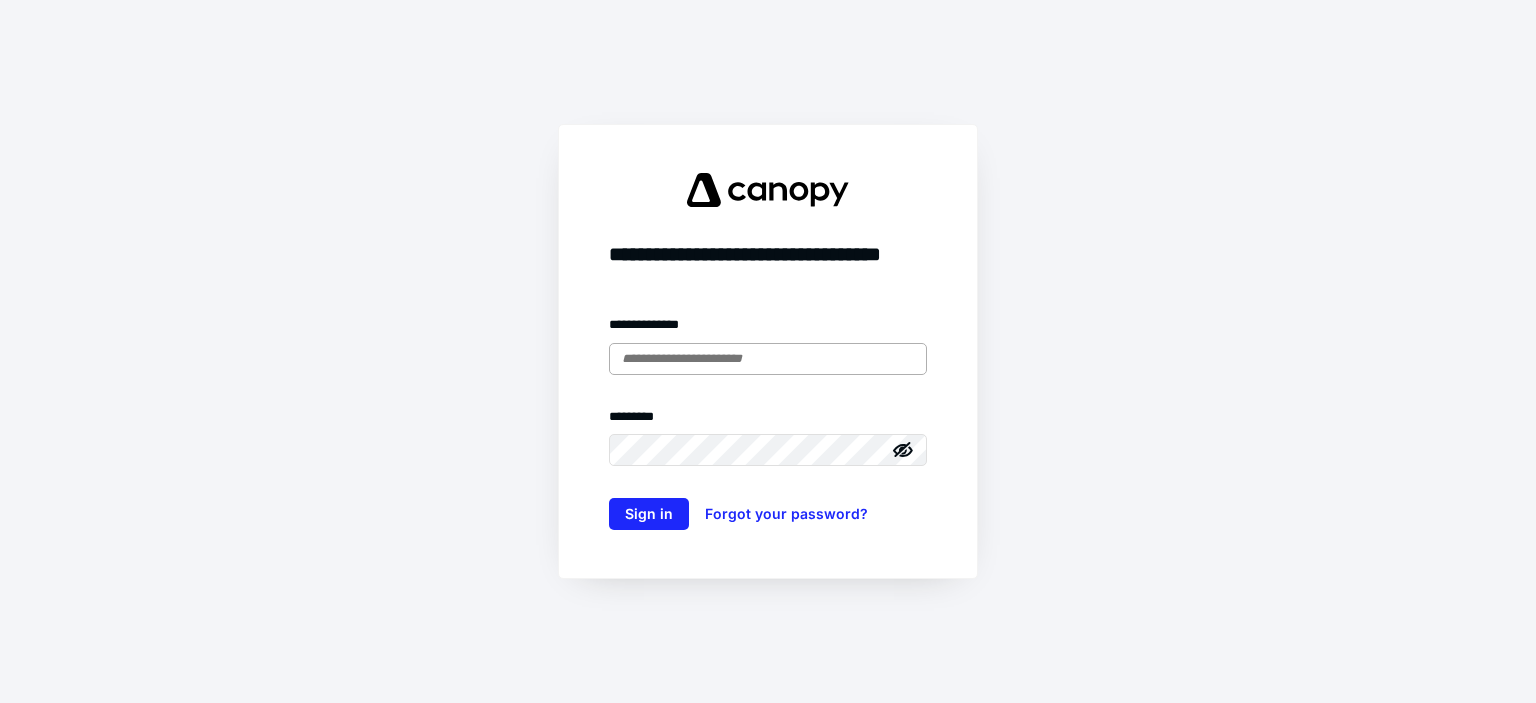 scroll, scrollTop: 0, scrollLeft: 0, axis: both 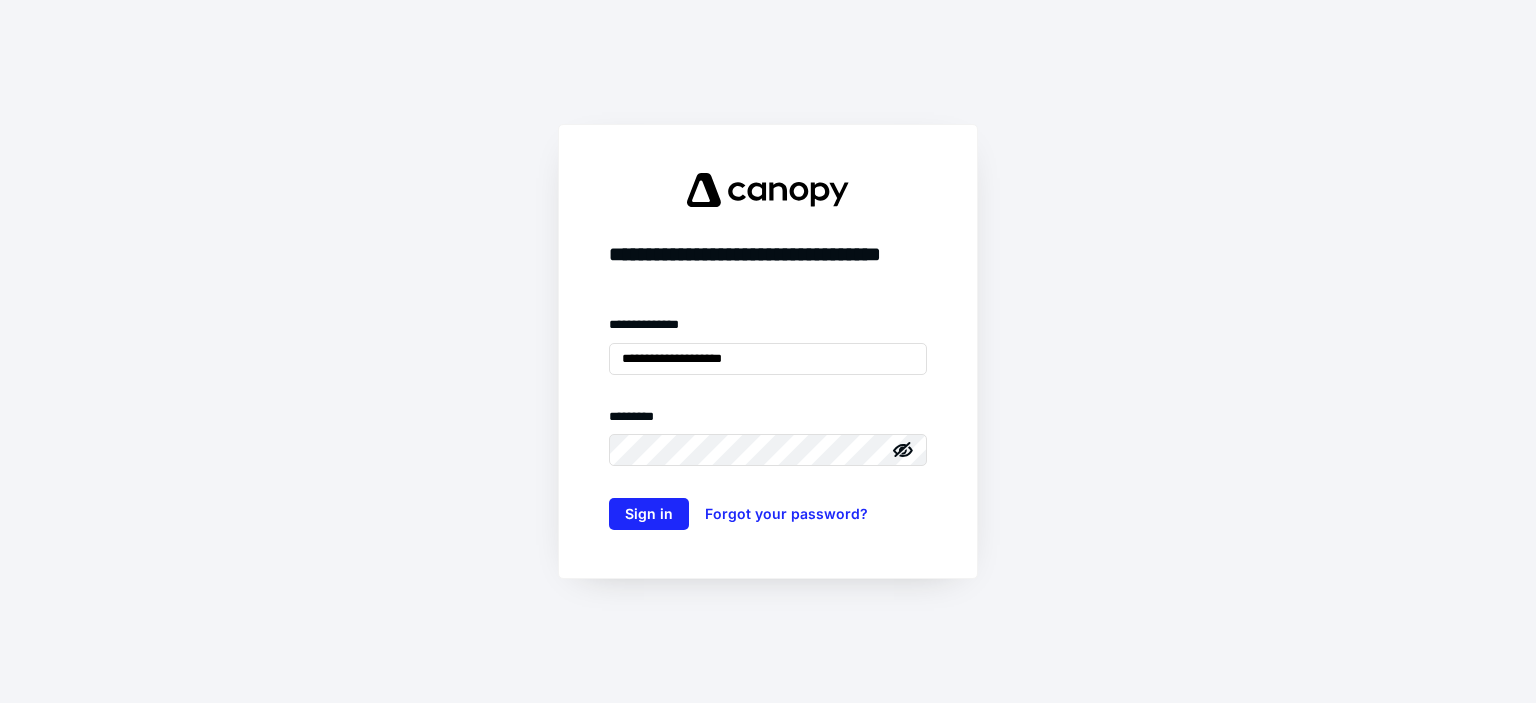 type on "**********" 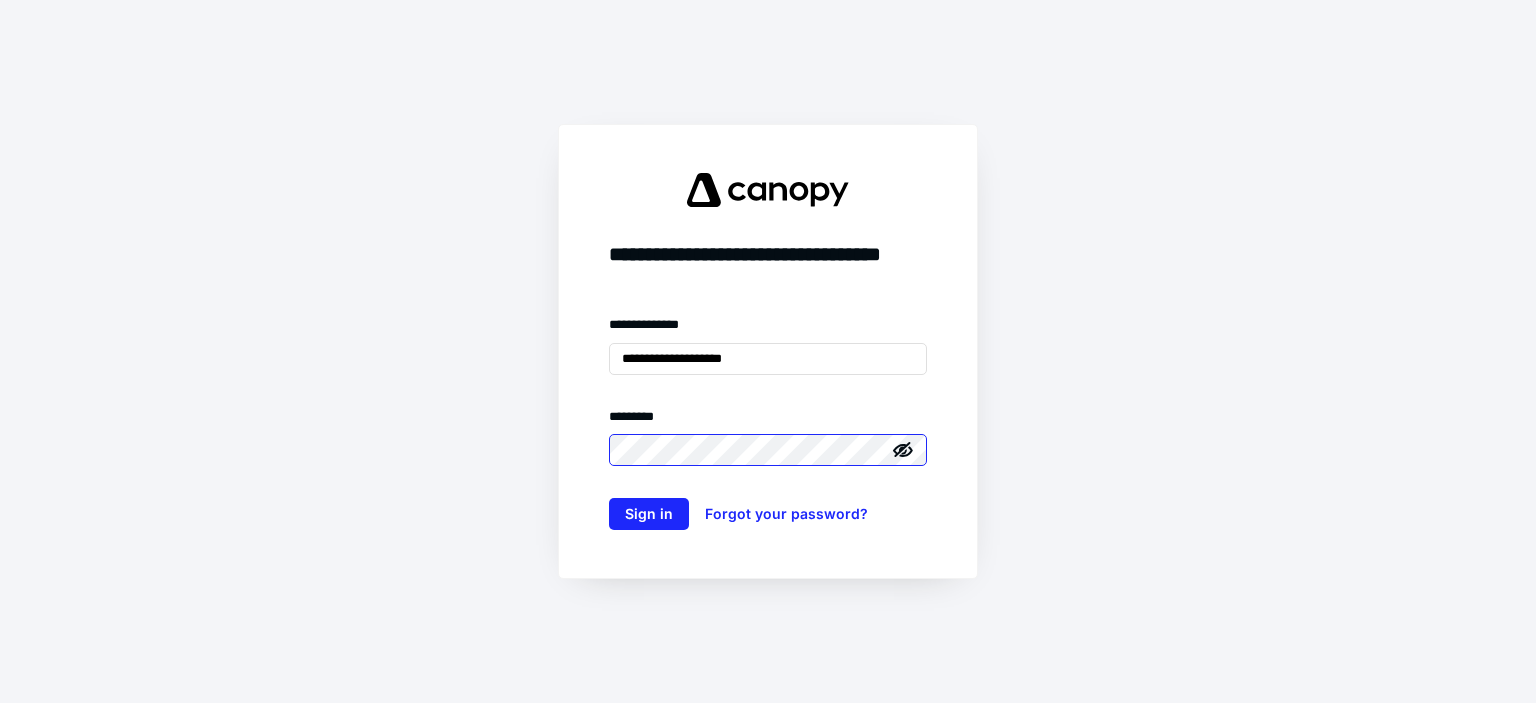 click on "Sign in" at bounding box center (649, 514) 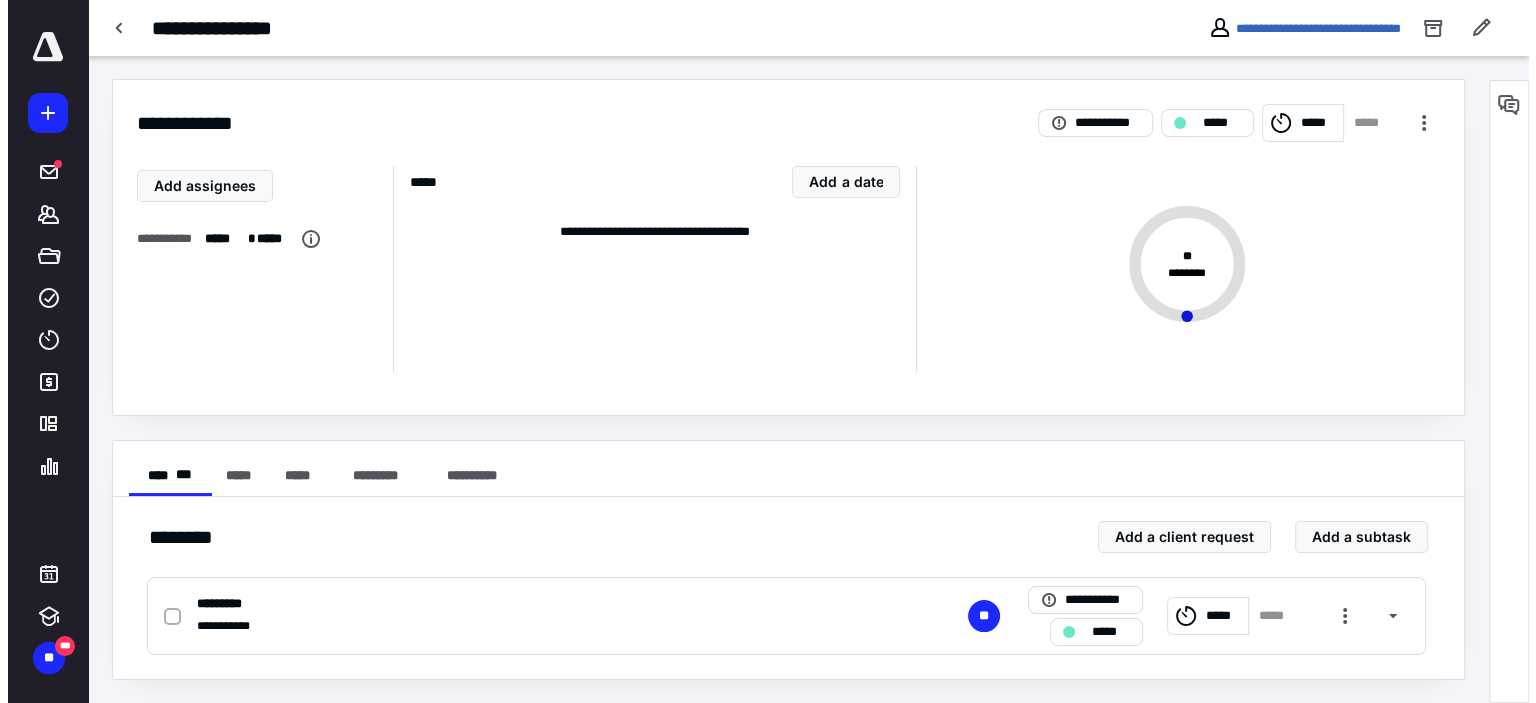 scroll, scrollTop: 0, scrollLeft: 0, axis: both 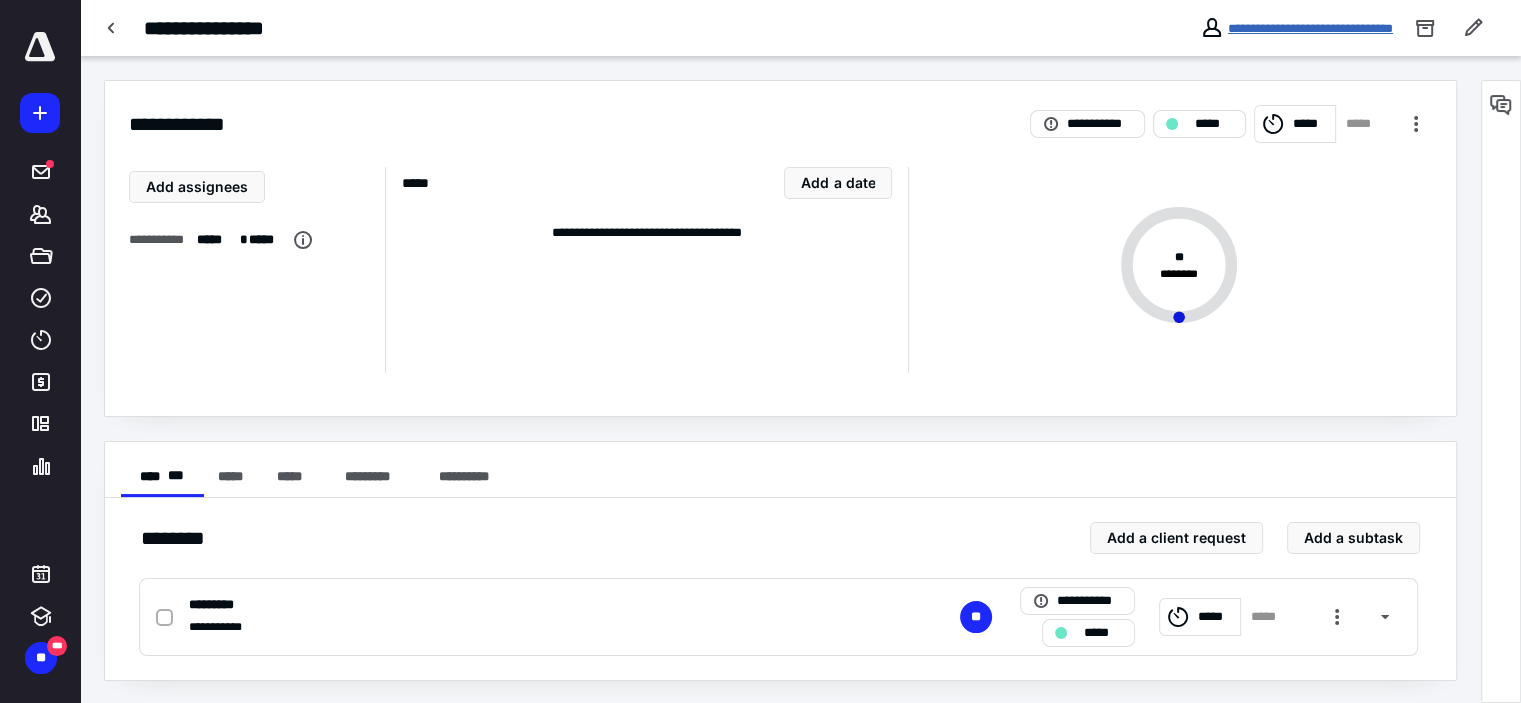 click on "**********" at bounding box center (1310, 28) 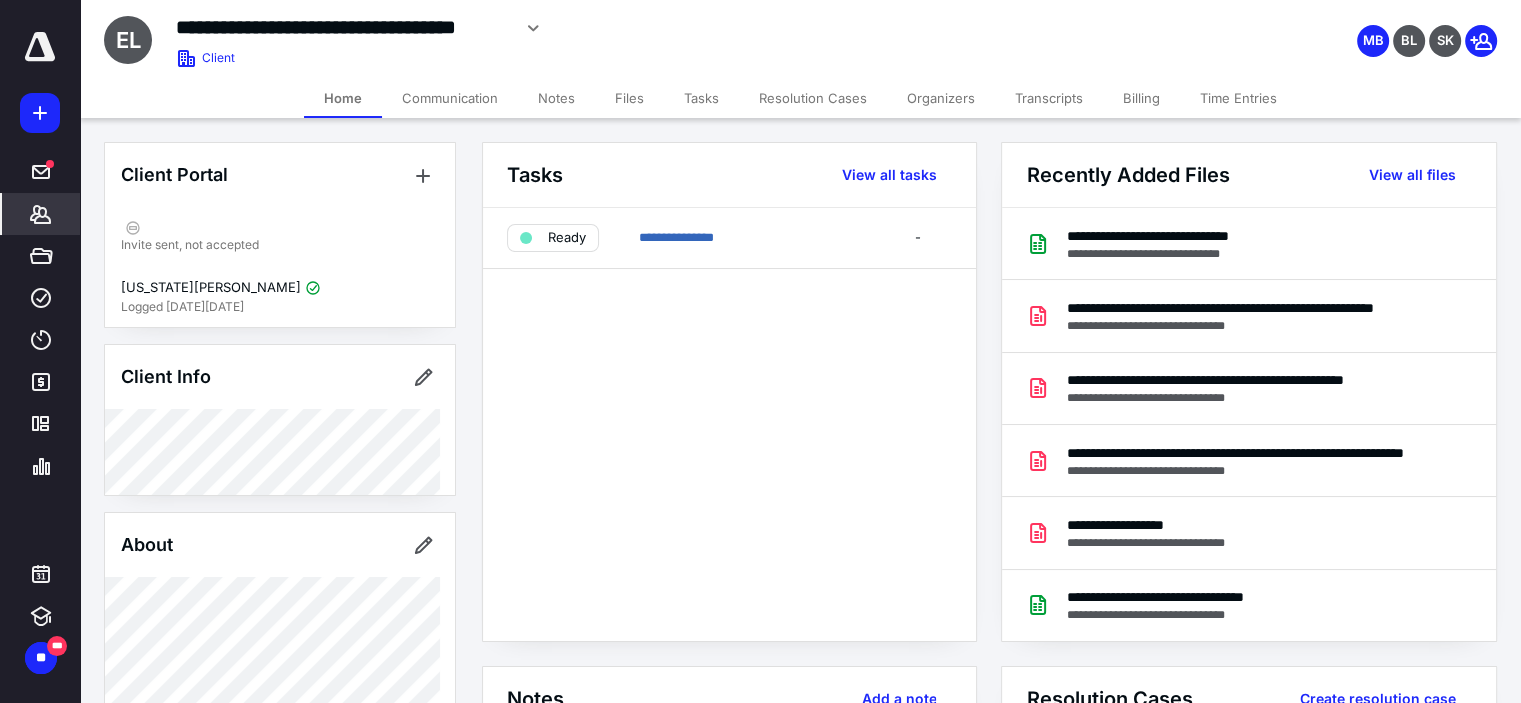 click on "Files" at bounding box center (629, 98) 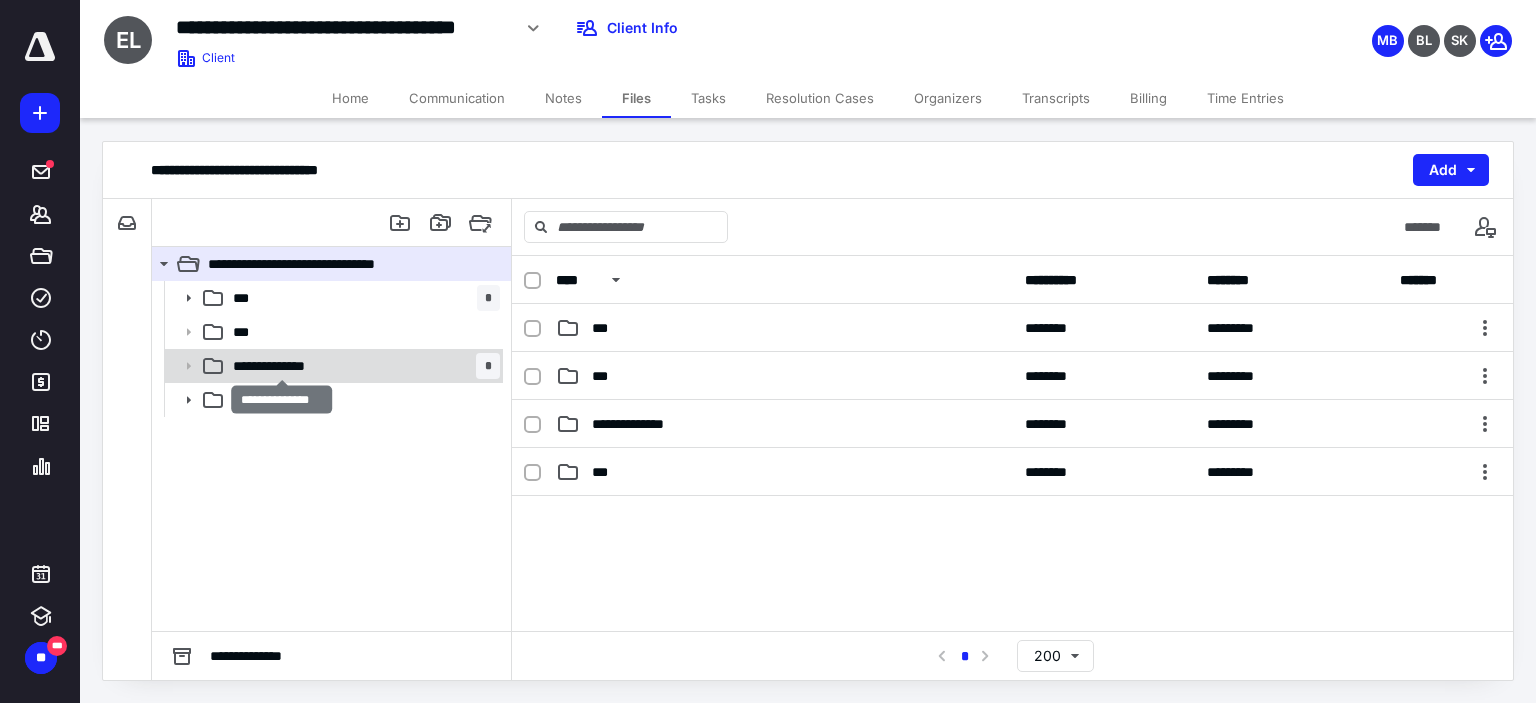click on "**********" at bounding box center [282, 366] 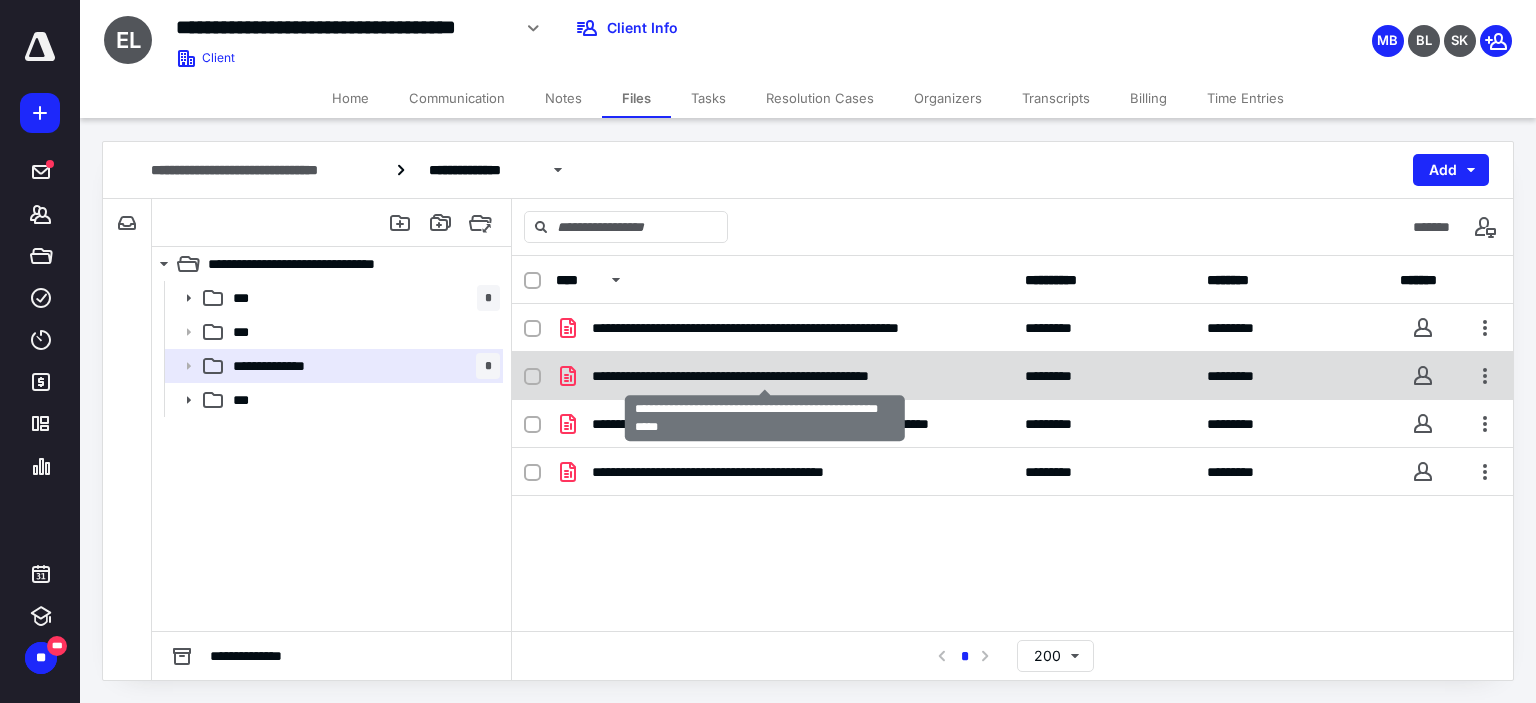 click on "**********" at bounding box center [765, 376] 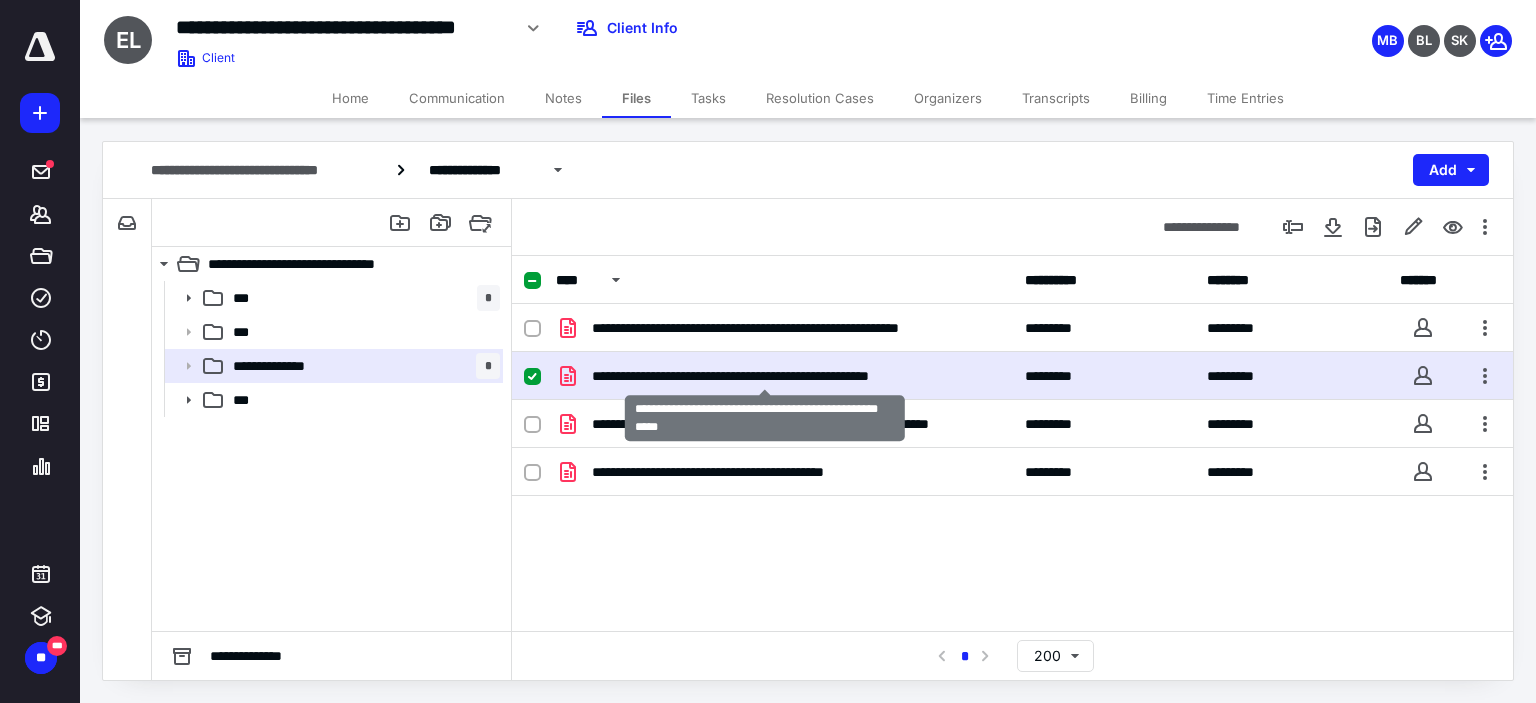 click on "**********" at bounding box center [765, 376] 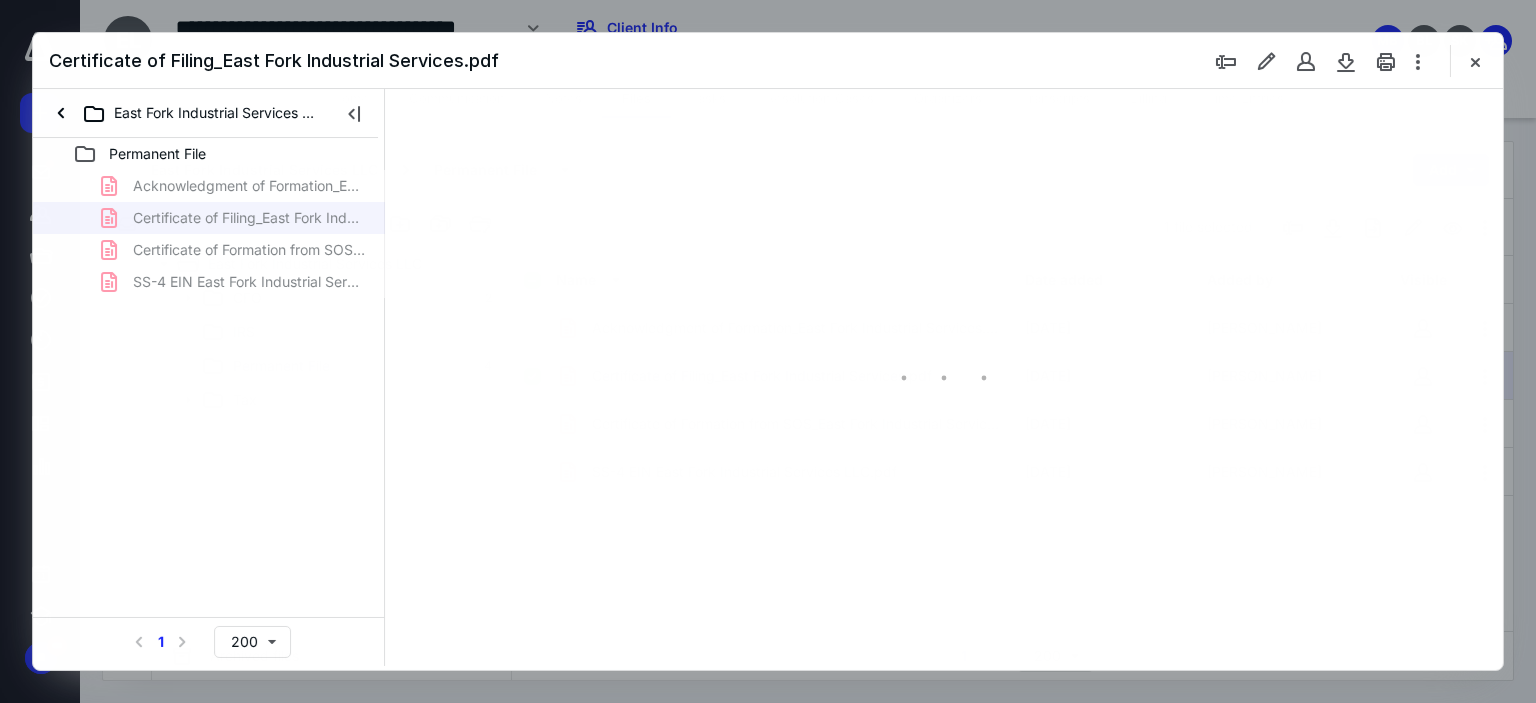 scroll, scrollTop: 0, scrollLeft: 0, axis: both 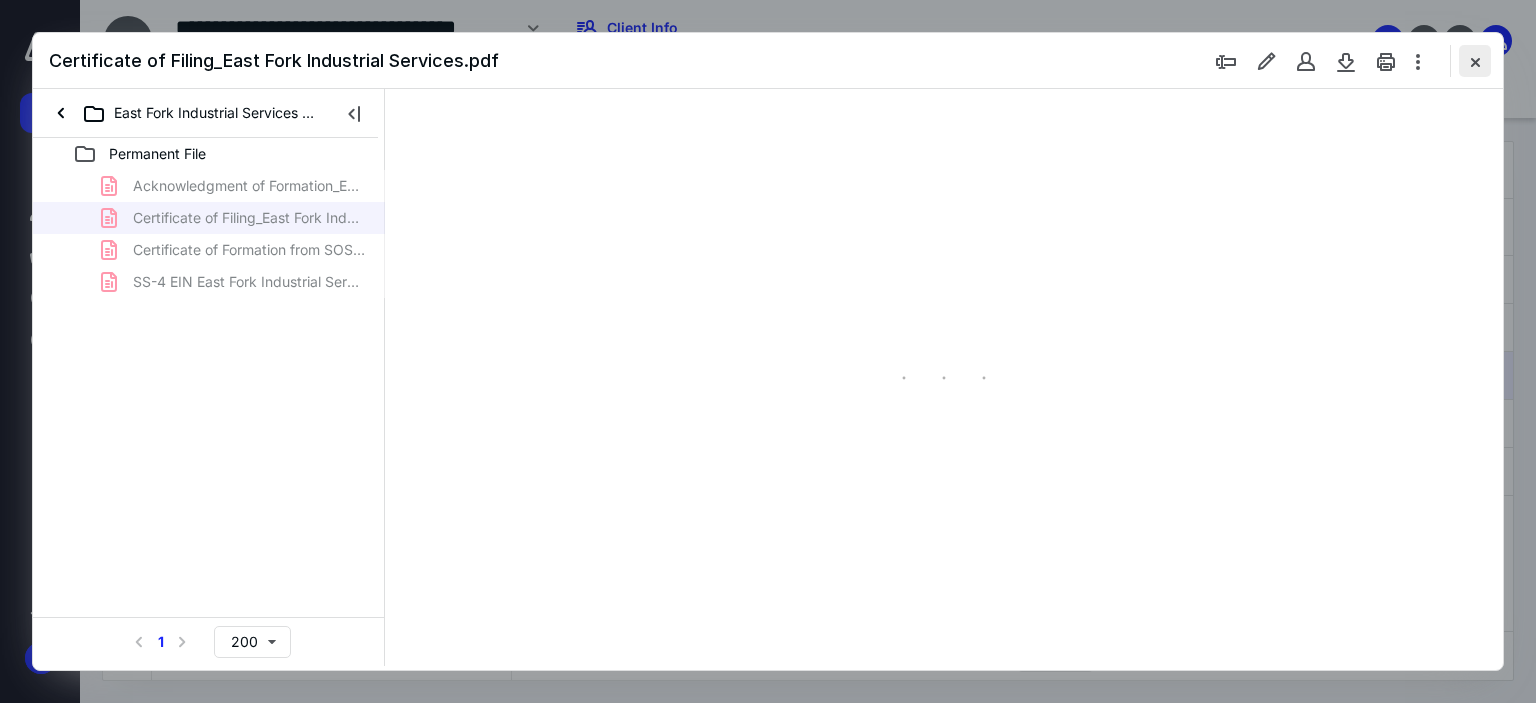 click at bounding box center (1475, 61) 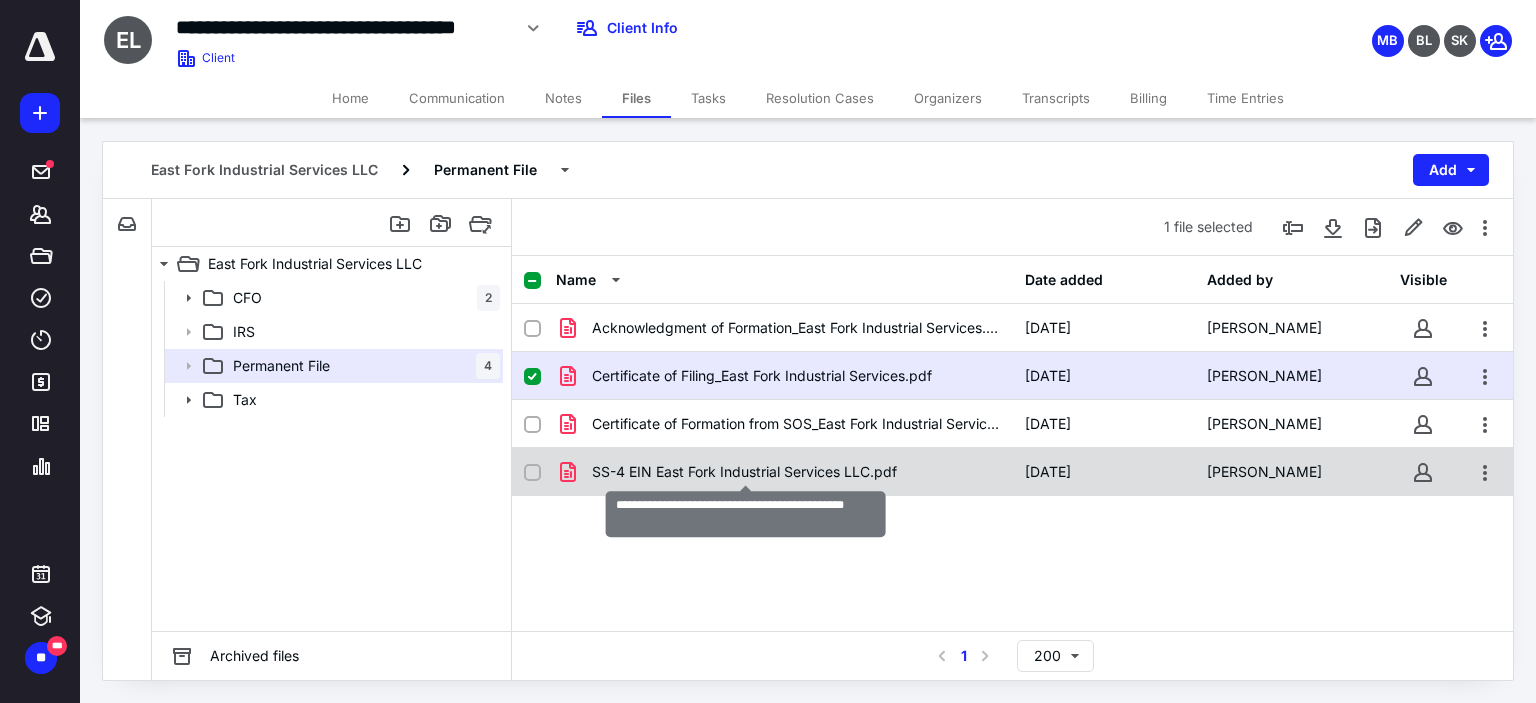 click on "SS-4 EIN East Fork Industrial Services LLC.pdf" at bounding box center [744, 472] 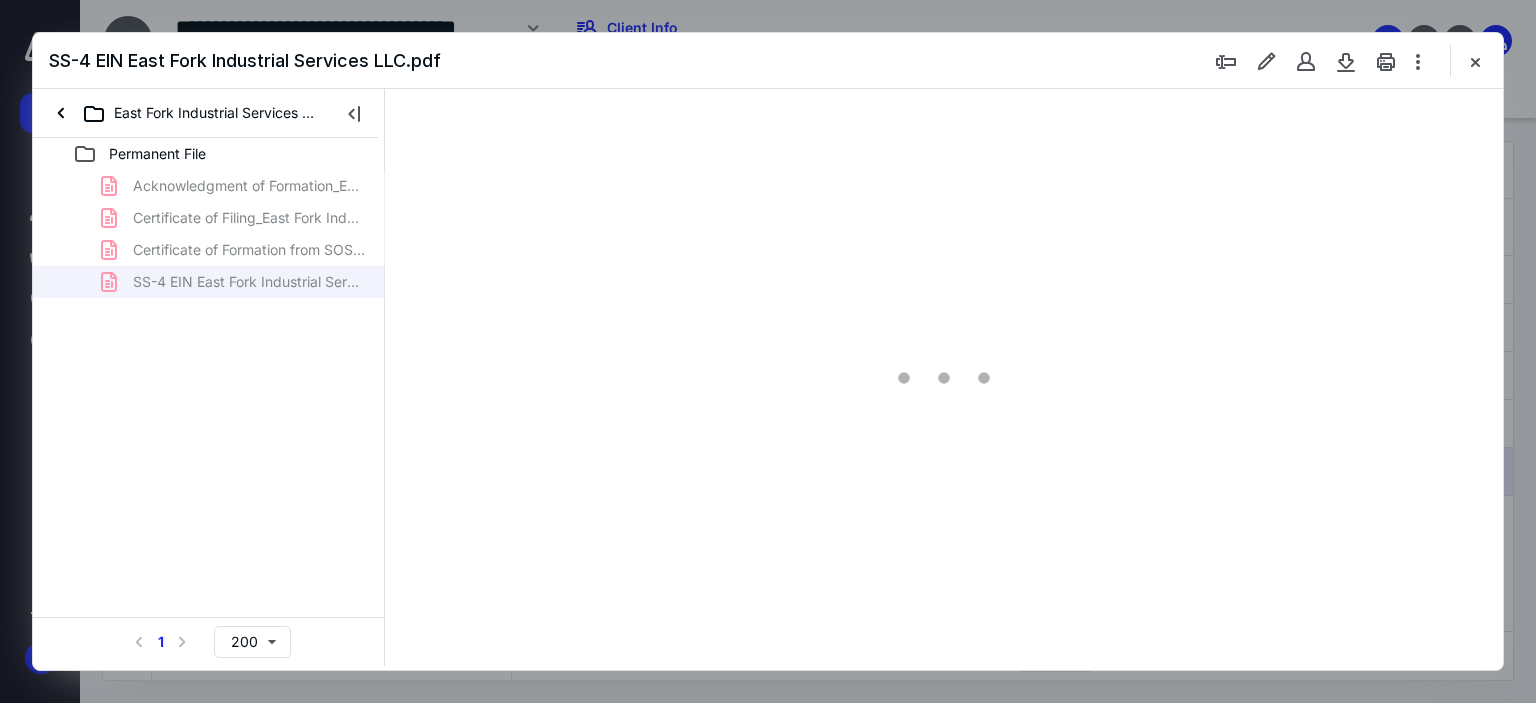 scroll, scrollTop: 0, scrollLeft: 0, axis: both 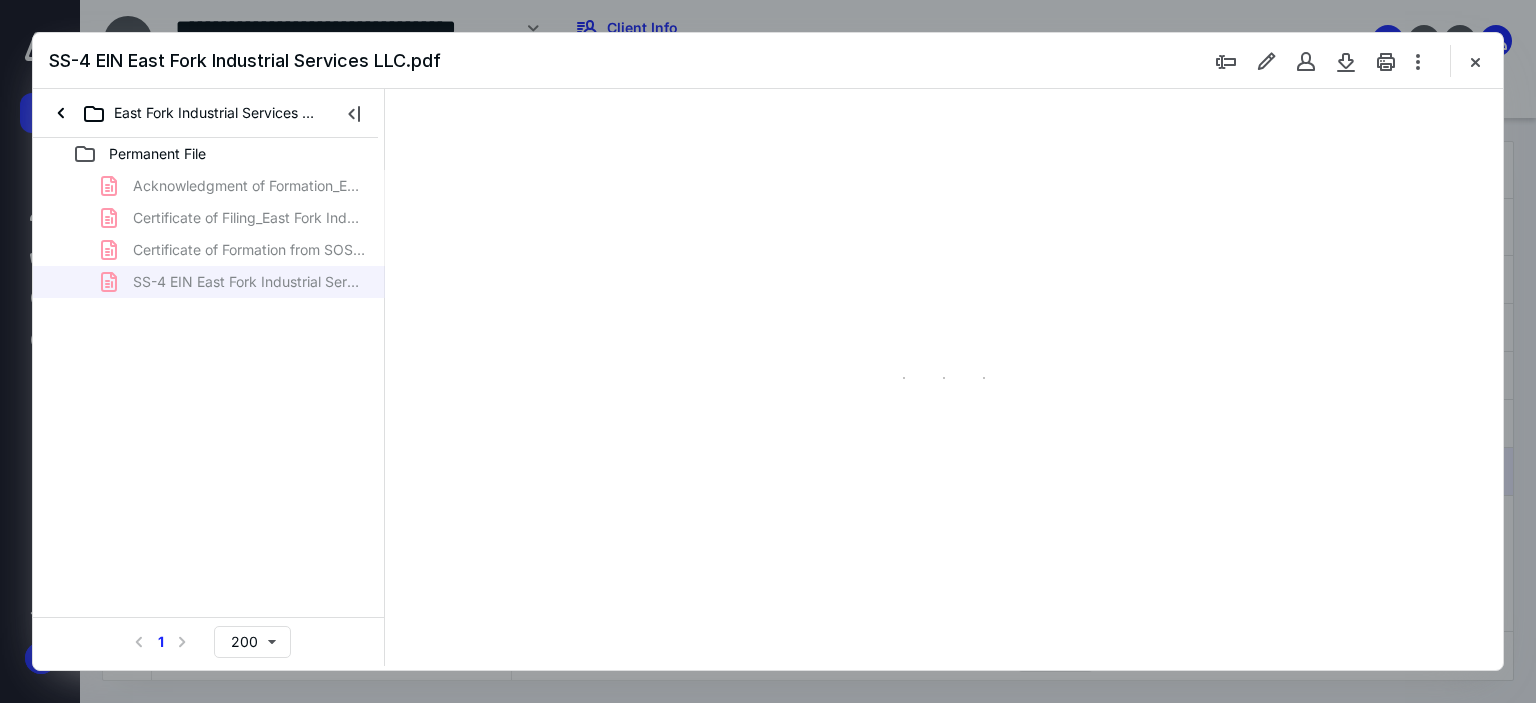 type on "179" 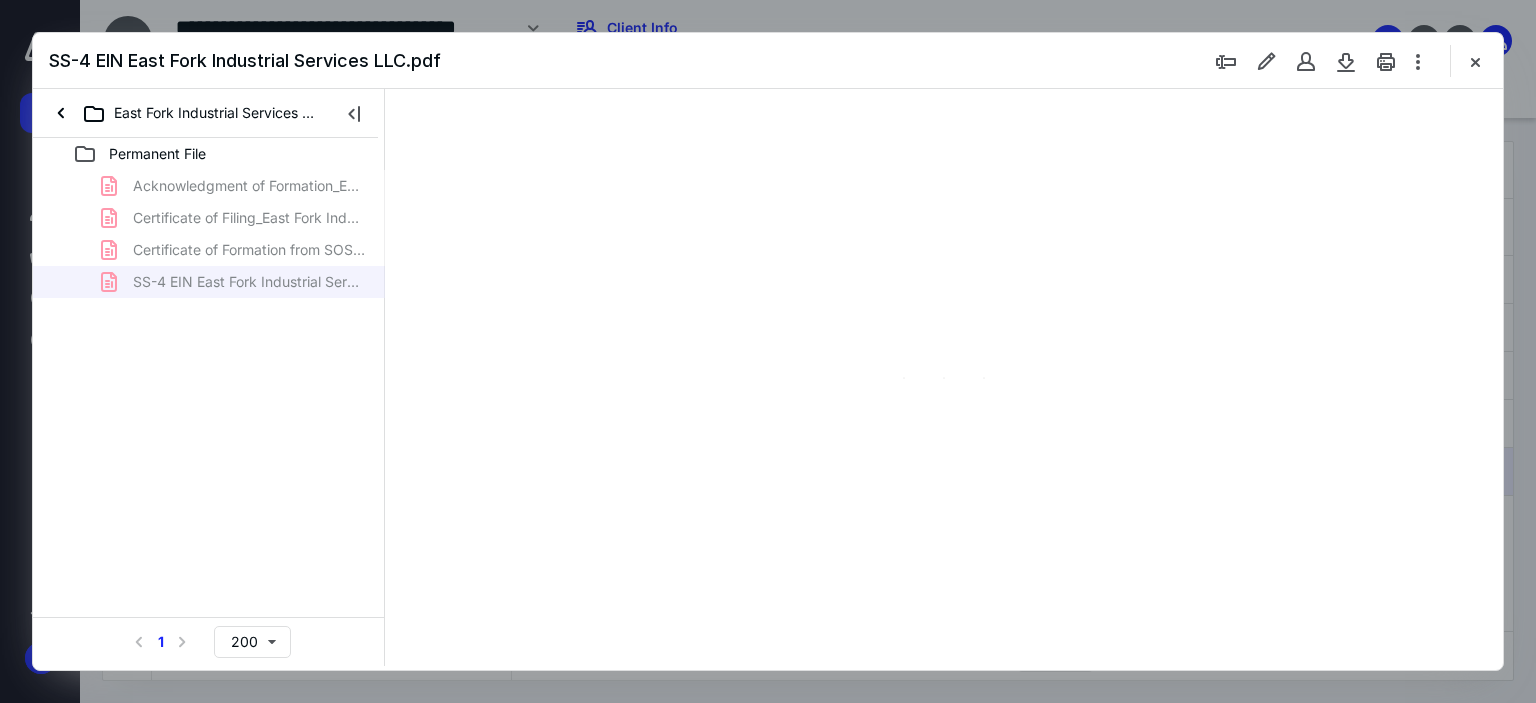 scroll, scrollTop: 83, scrollLeft: 0, axis: vertical 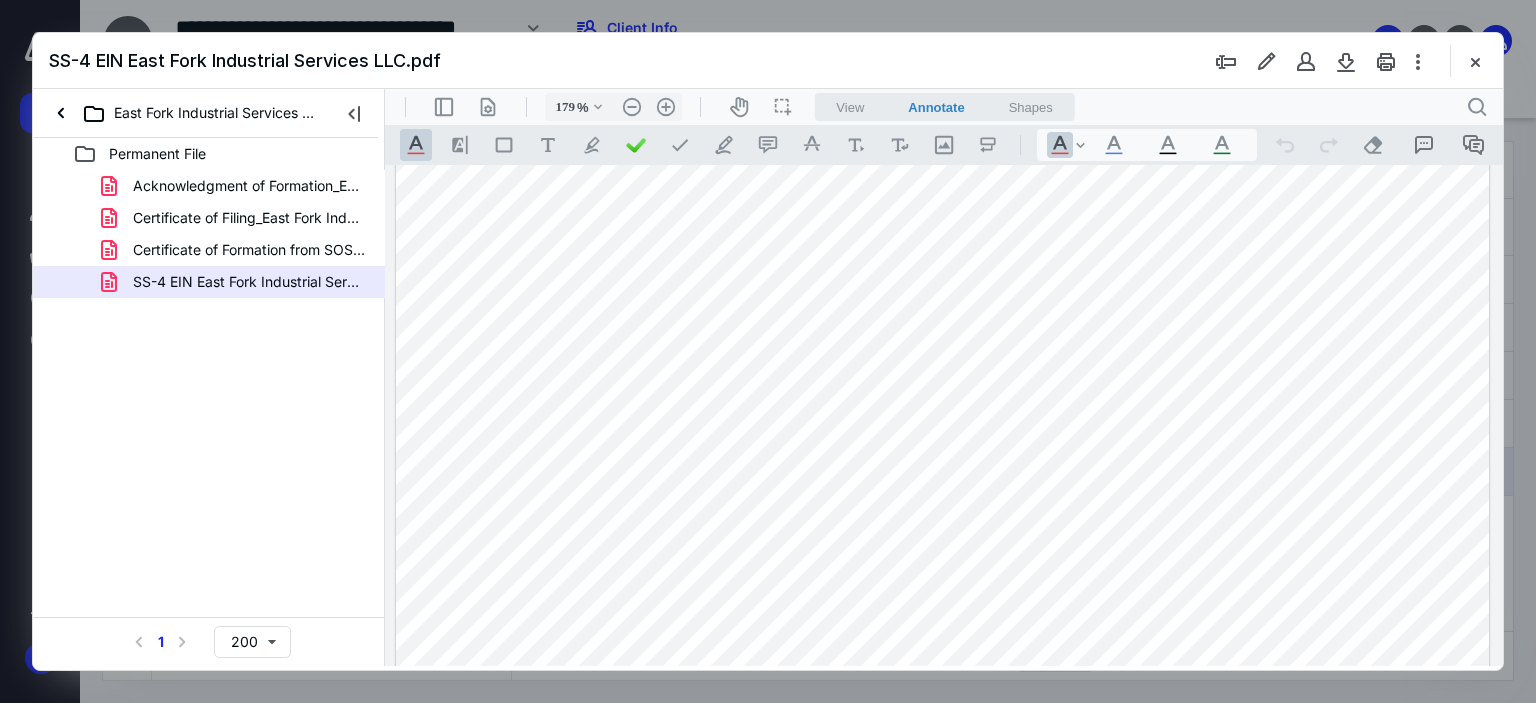 click on ".cls-1{fill:#abb0c4;} icon - header - sidebar - line .cls-1{fill:#abb0c4;} icon - header - page manipulation - line 179 % .cls-1{fill:#abb0c4;} icon - chevron - down .cls-1{fill:#abb0c4;} icon - header - zoom - out - line Current zoom is   179 % .cls-1{fill:#abb0c4;} icon - header - zoom - in - line icon-header-pan20 icon / operation / multi select View Annotate Shapes Annotate .cls-1{fill:#abb0c4;} icon - chevron - down View Annotate Shapes .cls-1{fill:#abb0c4;} icon - header - search" at bounding box center [944, 107] 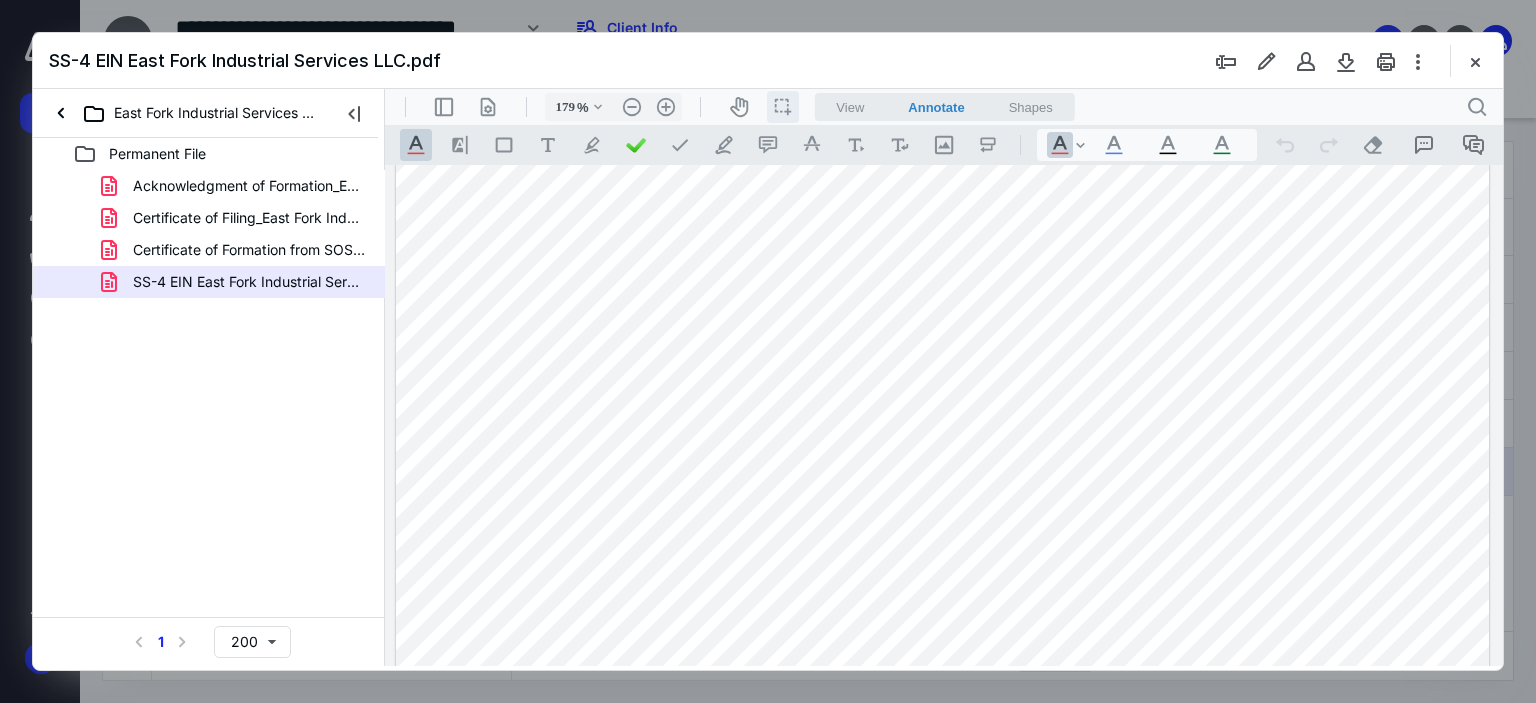 click on "icon / operation / multi select" at bounding box center (783, 107) 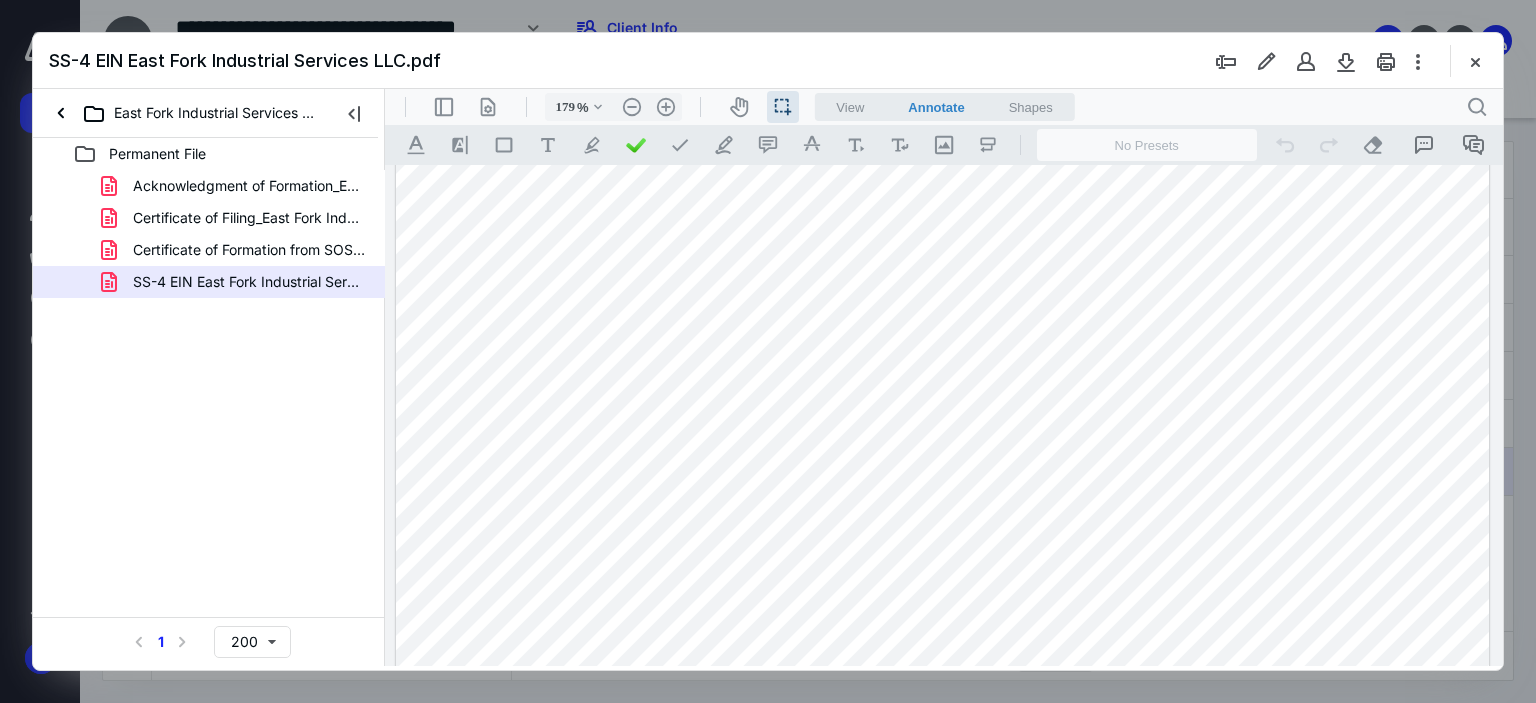 drag, startPoint x: 1069, startPoint y: 308, endPoint x: 1165, endPoint y: 308, distance: 96 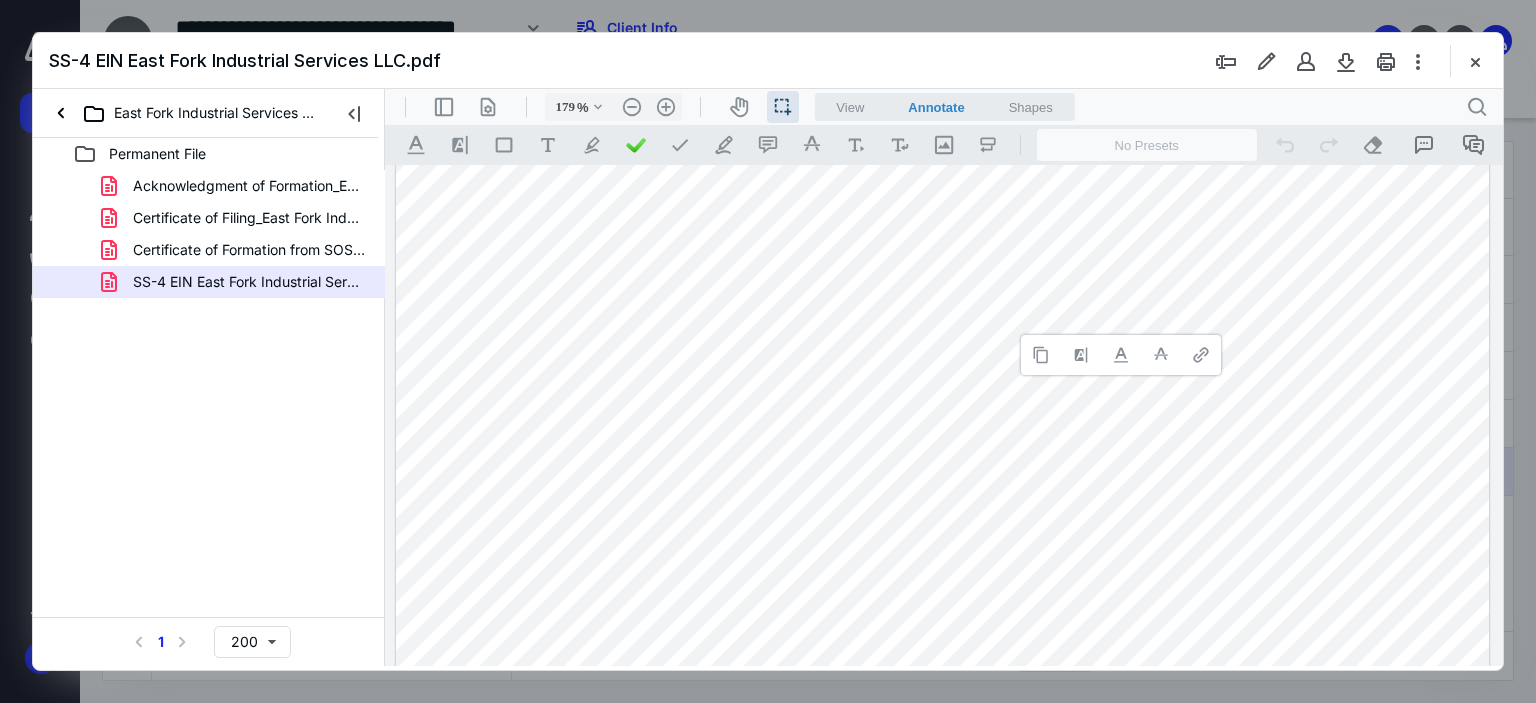 type 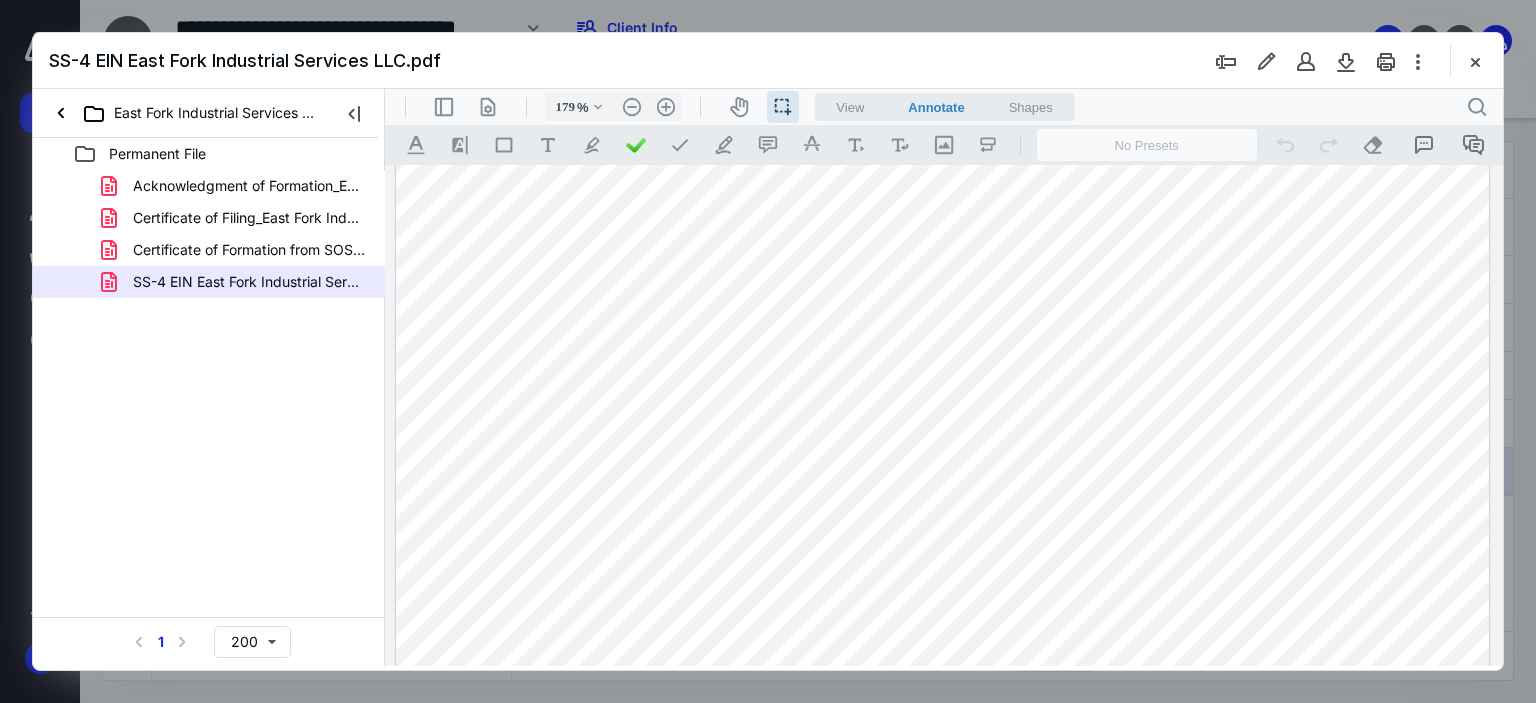 click at bounding box center [943, 797] 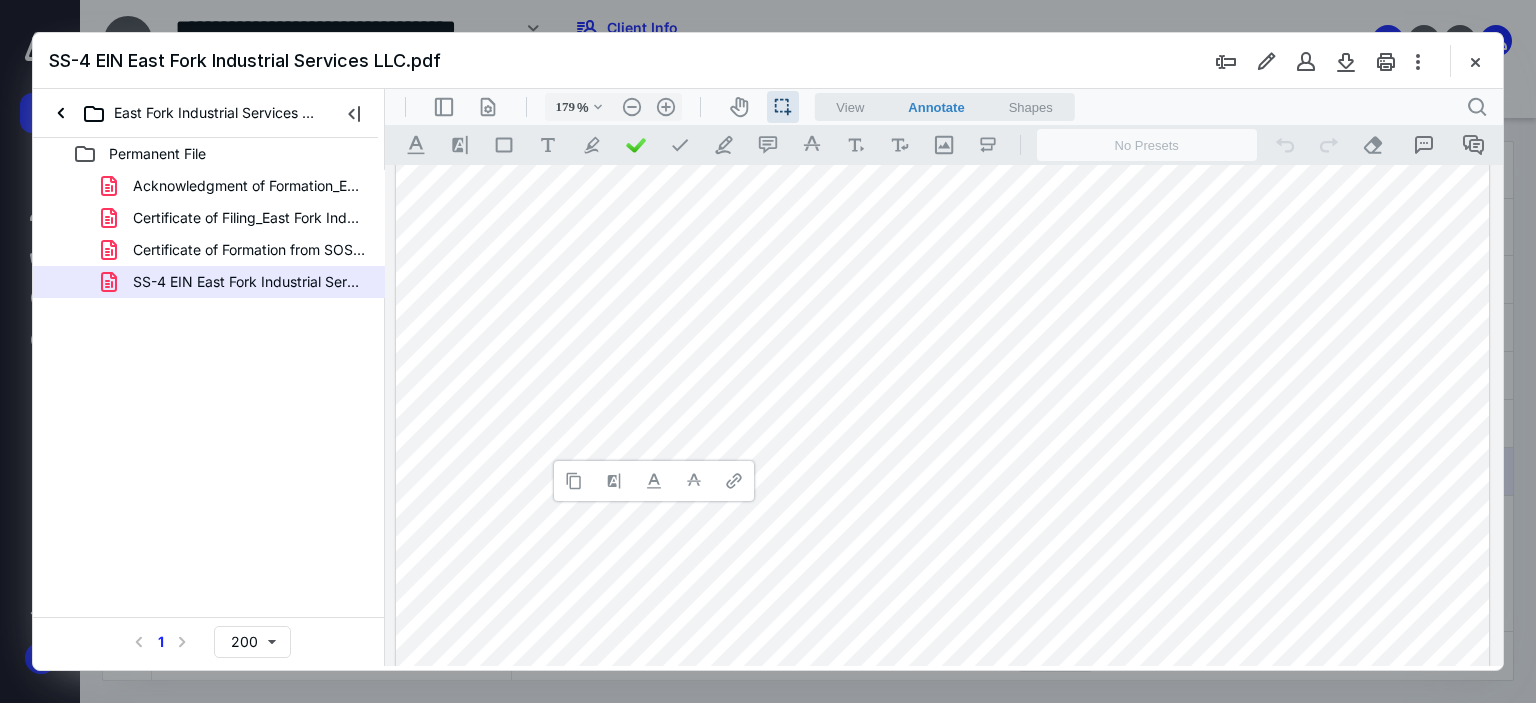 type 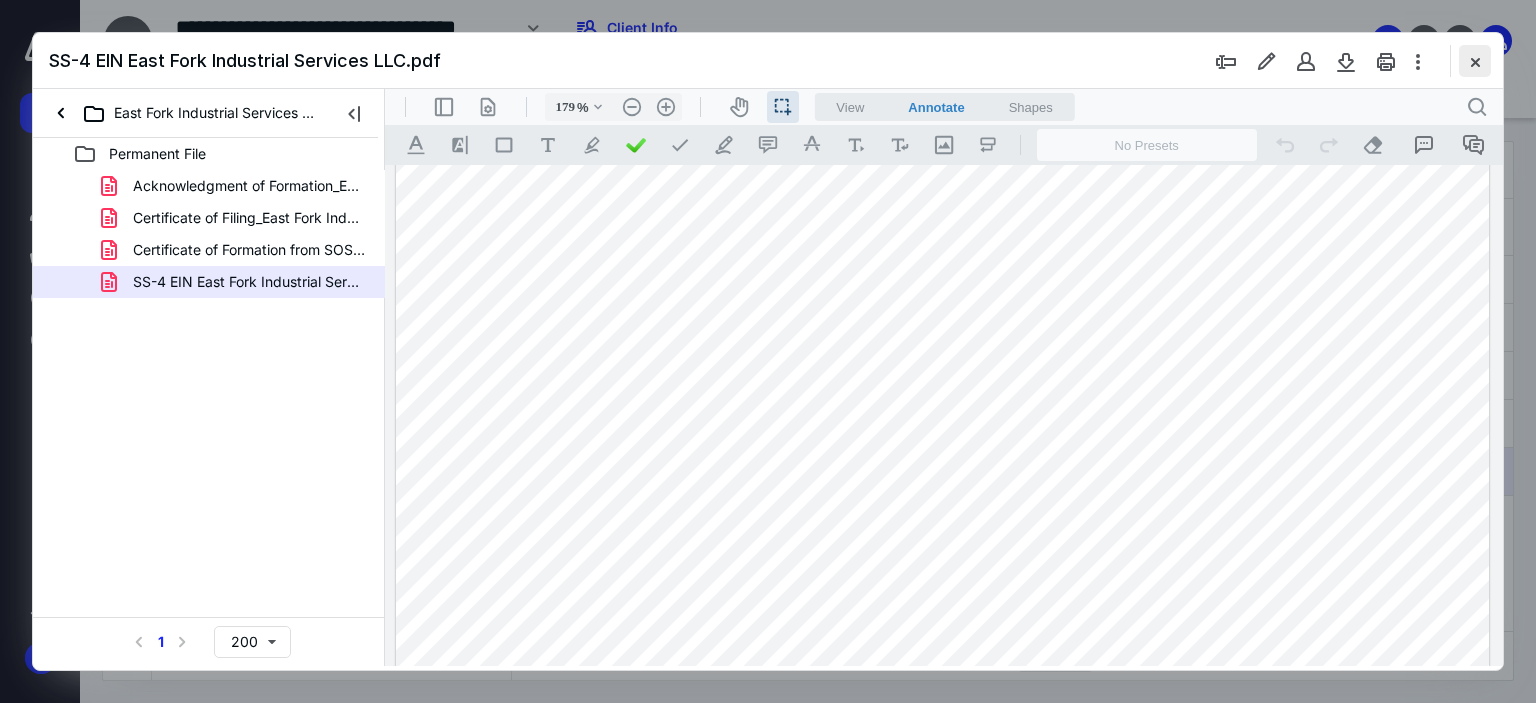 click at bounding box center [1475, 61] 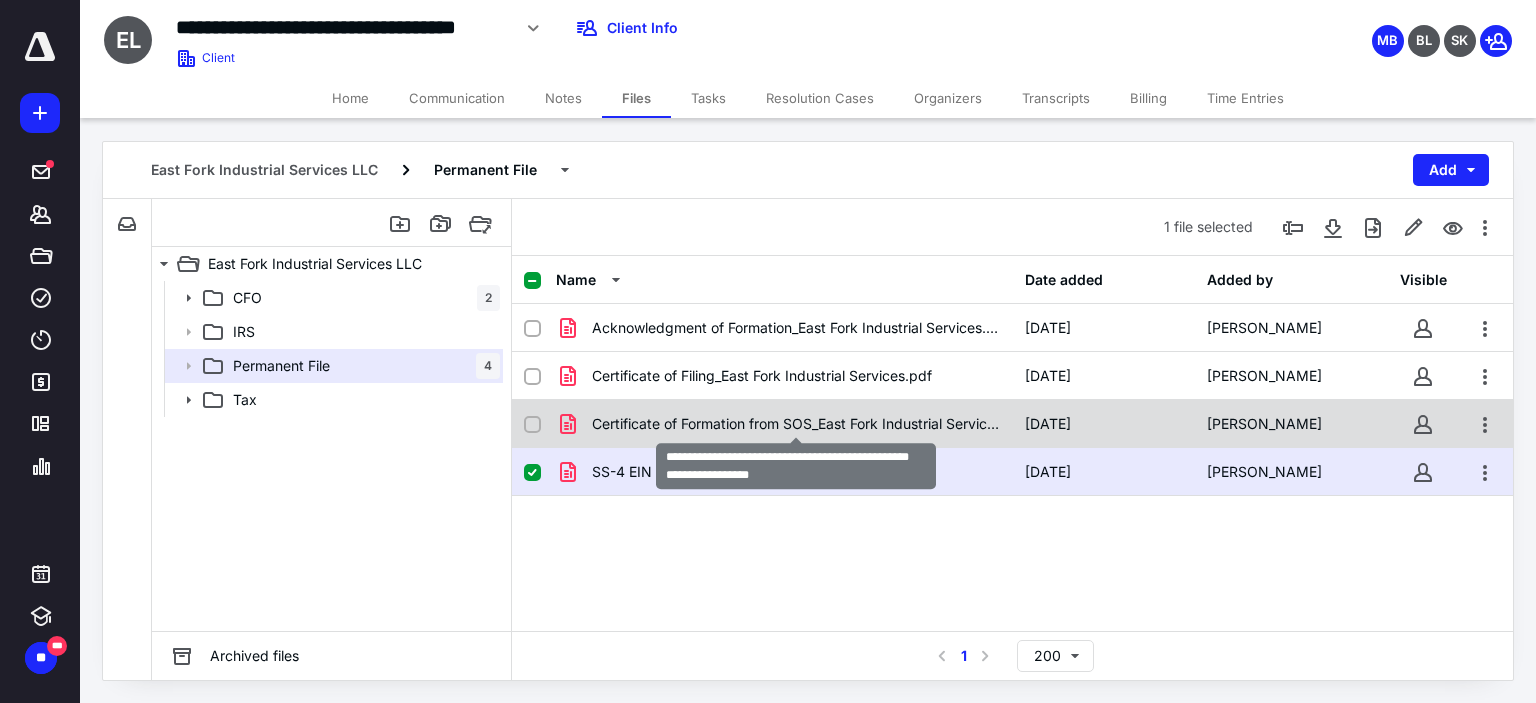click on "Certificate of Formation from SOS_East Fork Industrial Services.pdf" at bounding box center (796, 424) 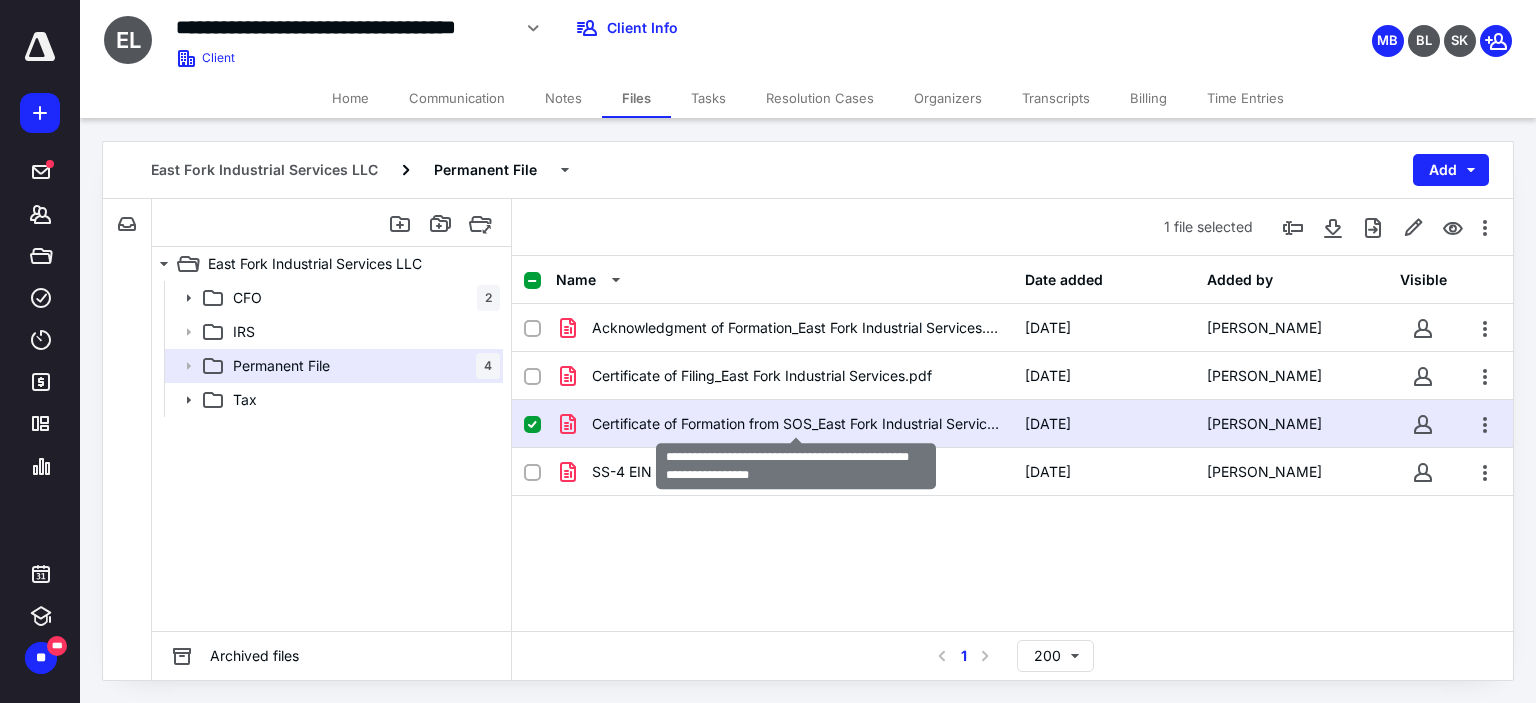 click on "Certificate of Formation from SOS_East Fork Industrial Services.pdf" at bounding box center [796, 424] 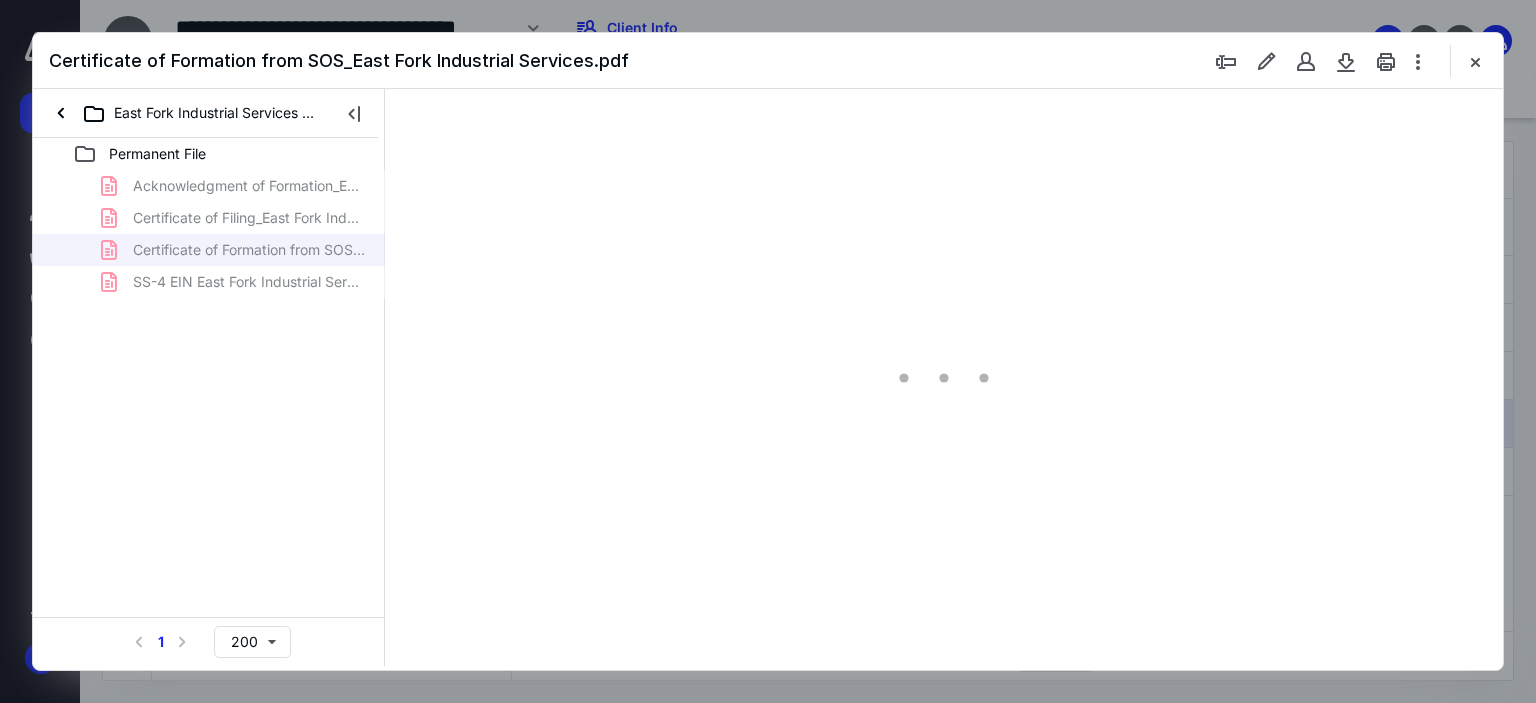 scroll, scrollTop: 0, scrollLeft: 0, axis: both 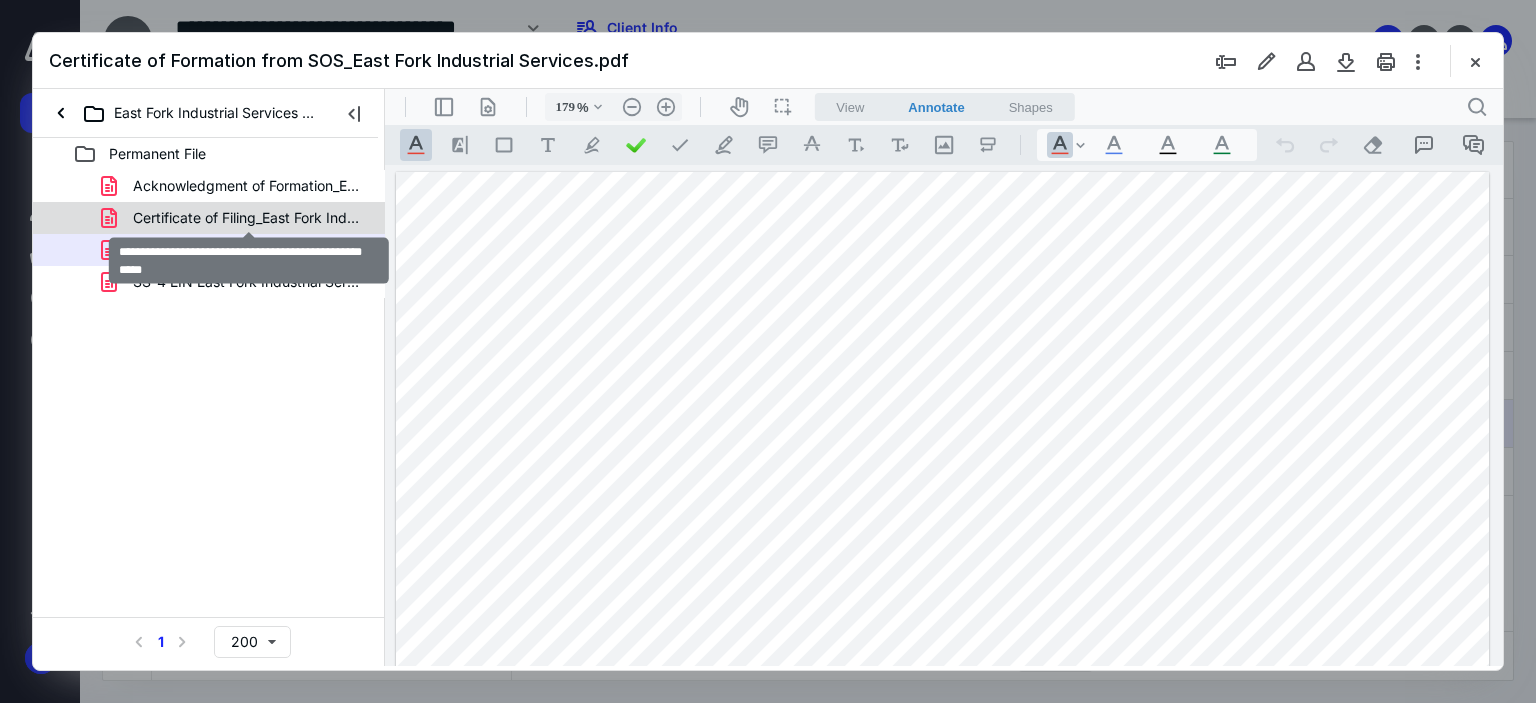 click on "Certificate of Filing_East Fork Industrial Services.pdf" at bounding box center (249, 218) 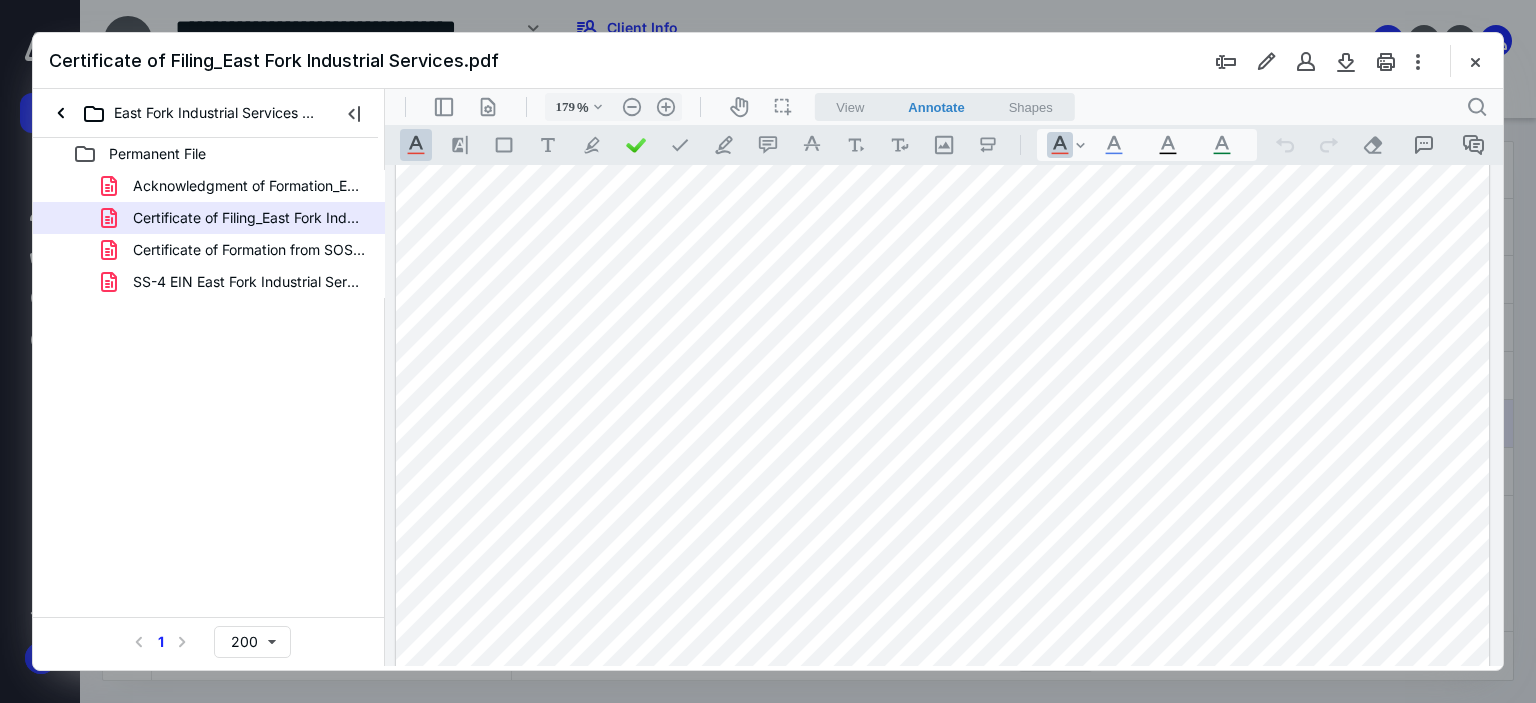 scroll, scrollTop: 200, scrollLeft: 0, axis: vertical 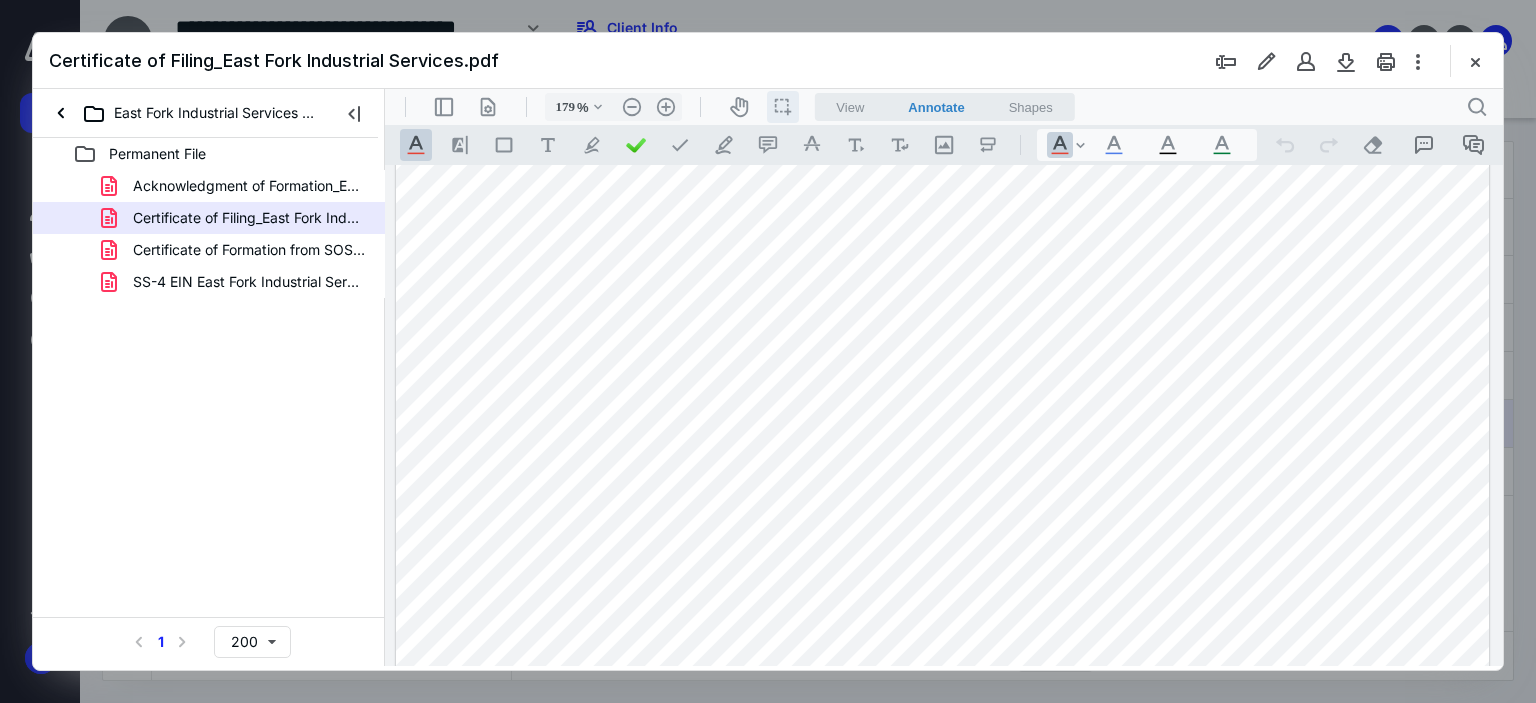 click on "icon / operation / multi select" at bounding box center (783, 107) 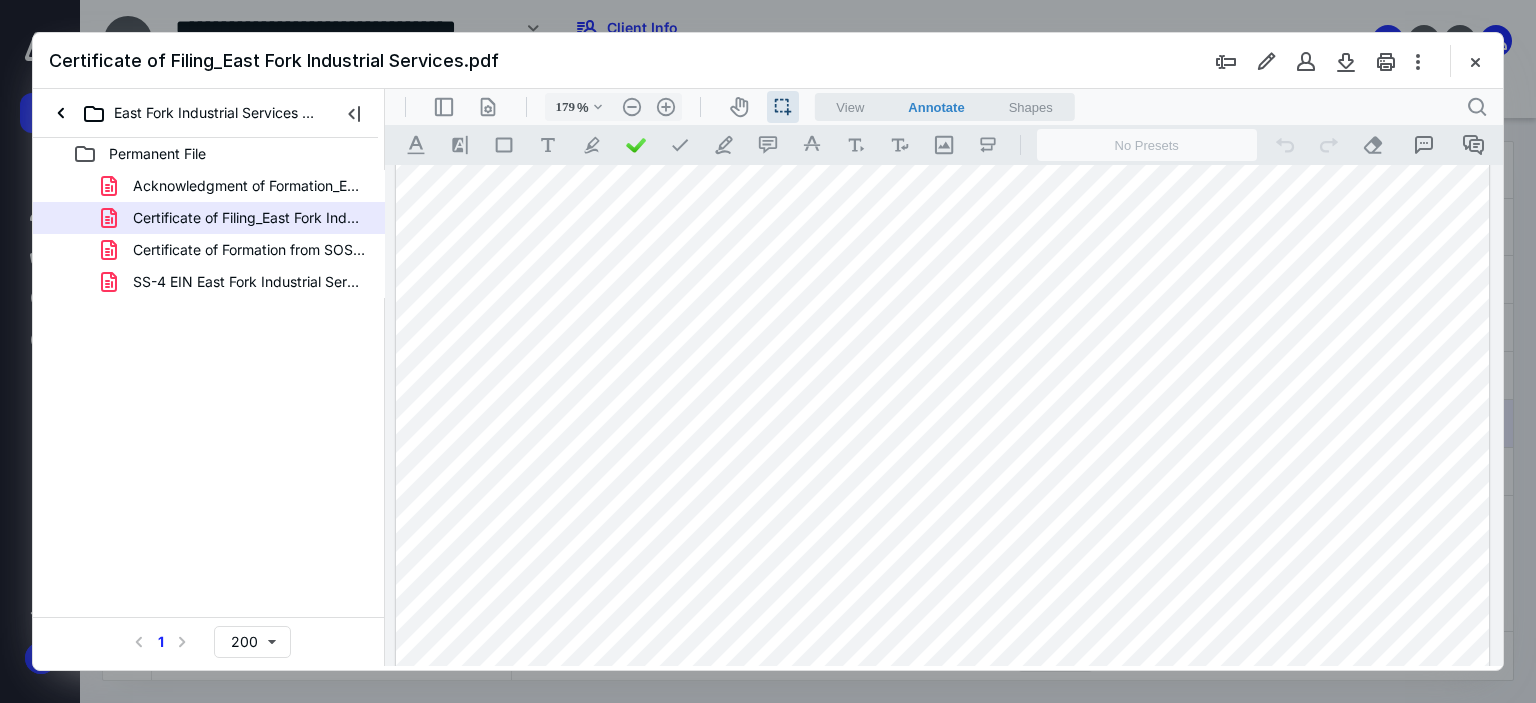 drag, startPoint x: 954, startPoint y: 352, endPoint x: 1007, endPoint y: 351, distance: 53.009434 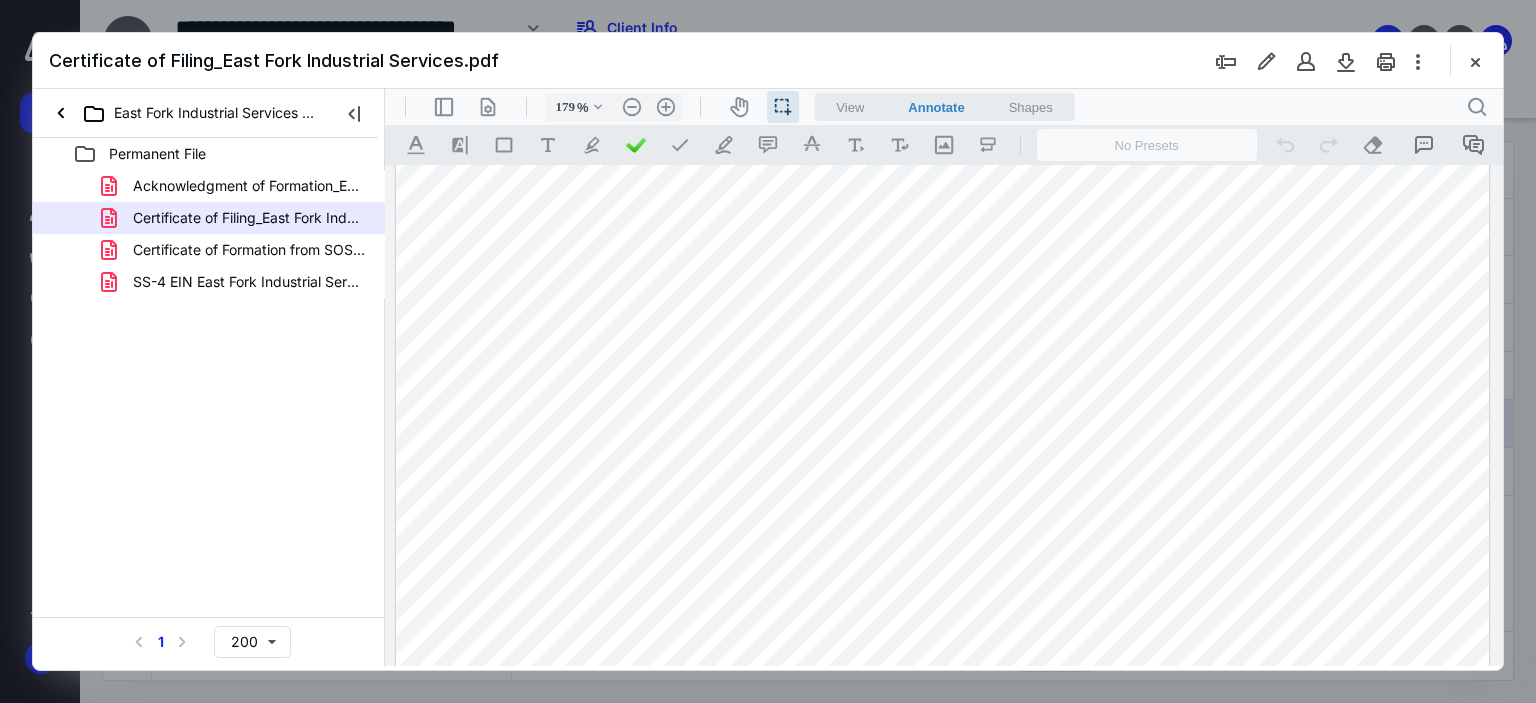 scroll, scrollTop: 0, scrollLeft: 0, axis: both 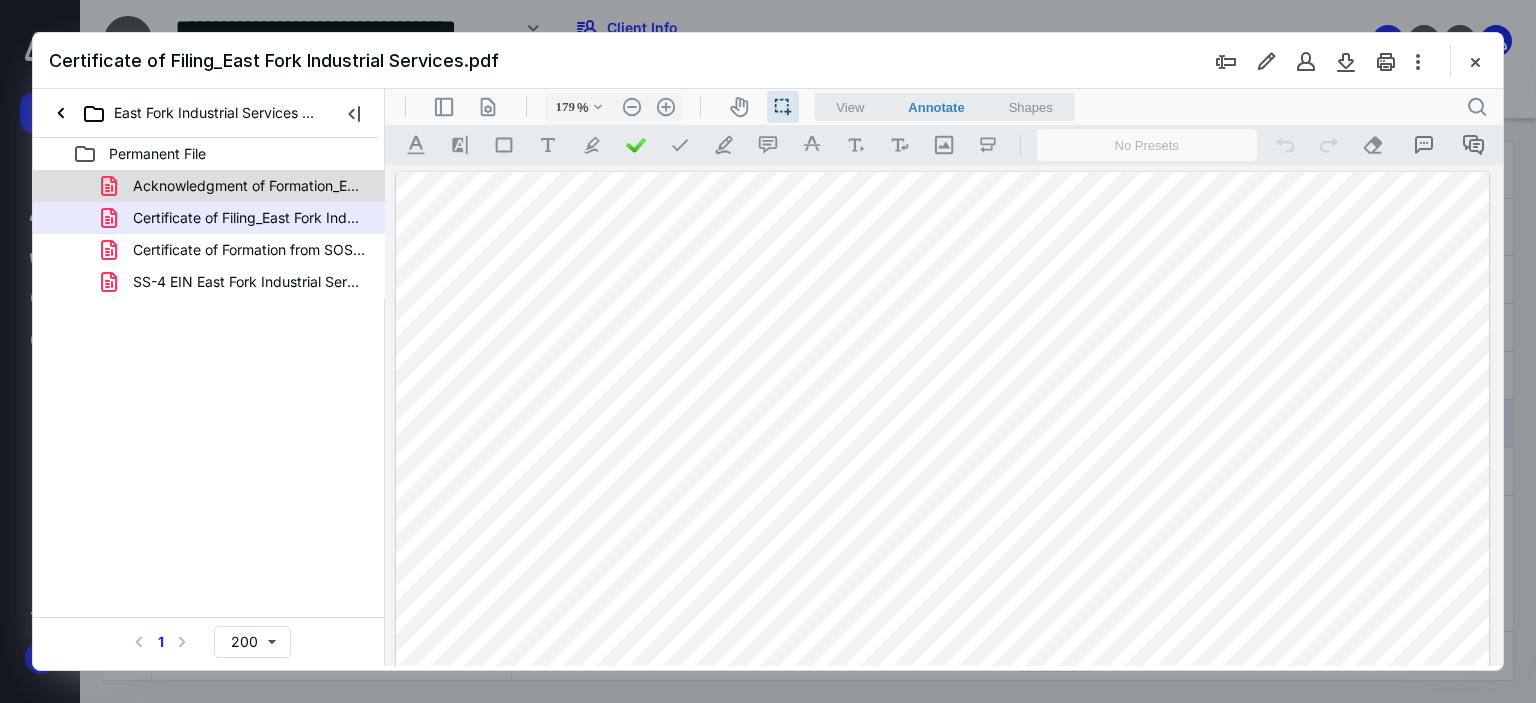 click on "Acknowledgment of Formation_East Fork Industrial Services.pdf" at bounding box center (249, 186) 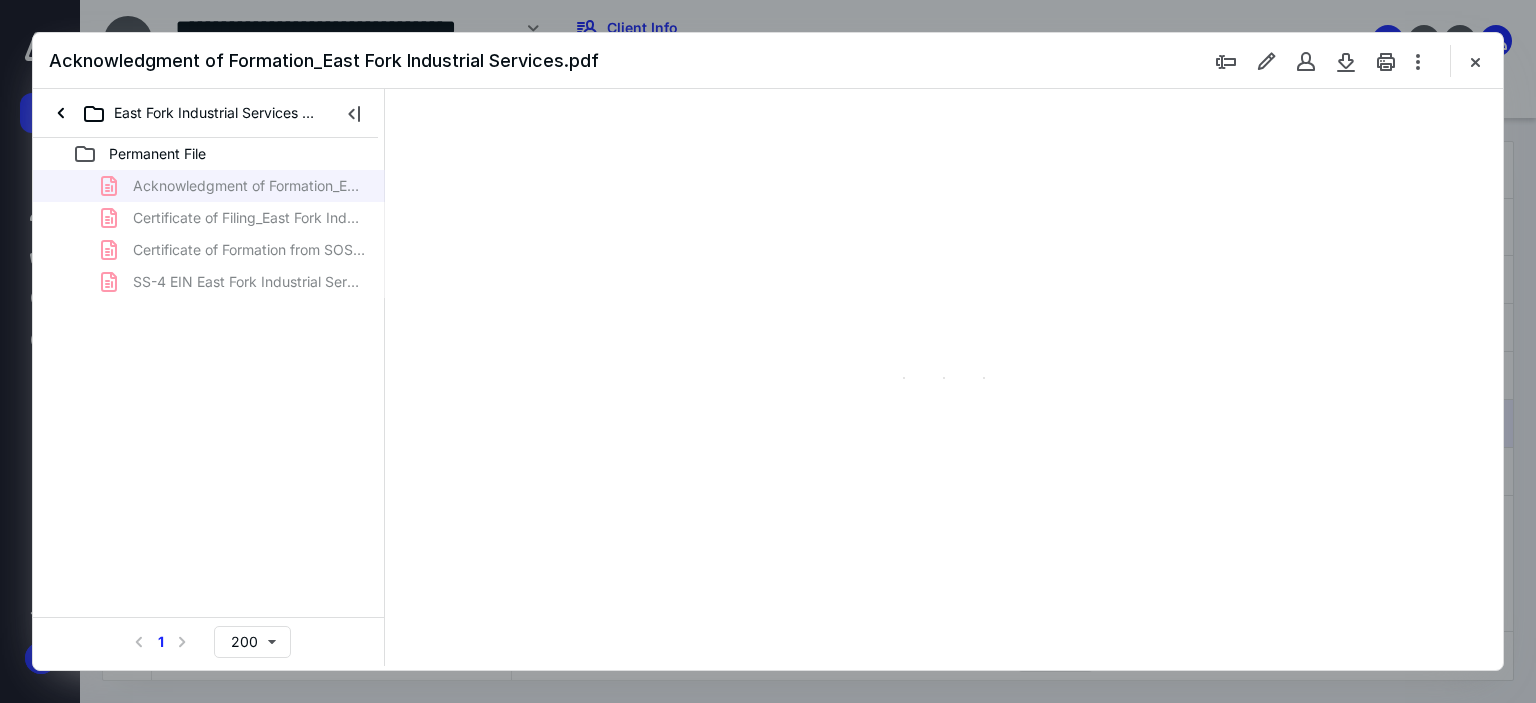 type on "178" 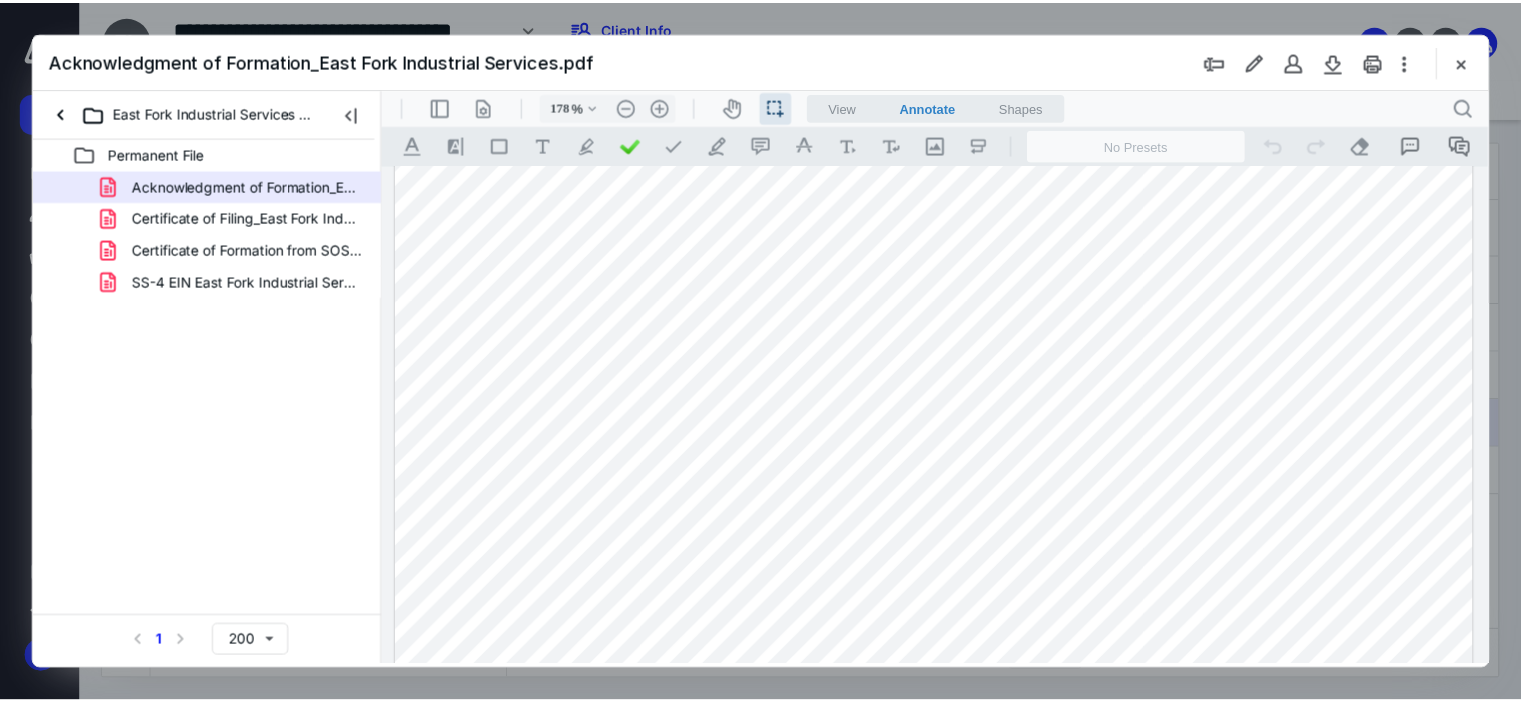 scroll, scrollTop: 0, scrollLeft: 0, axis: both 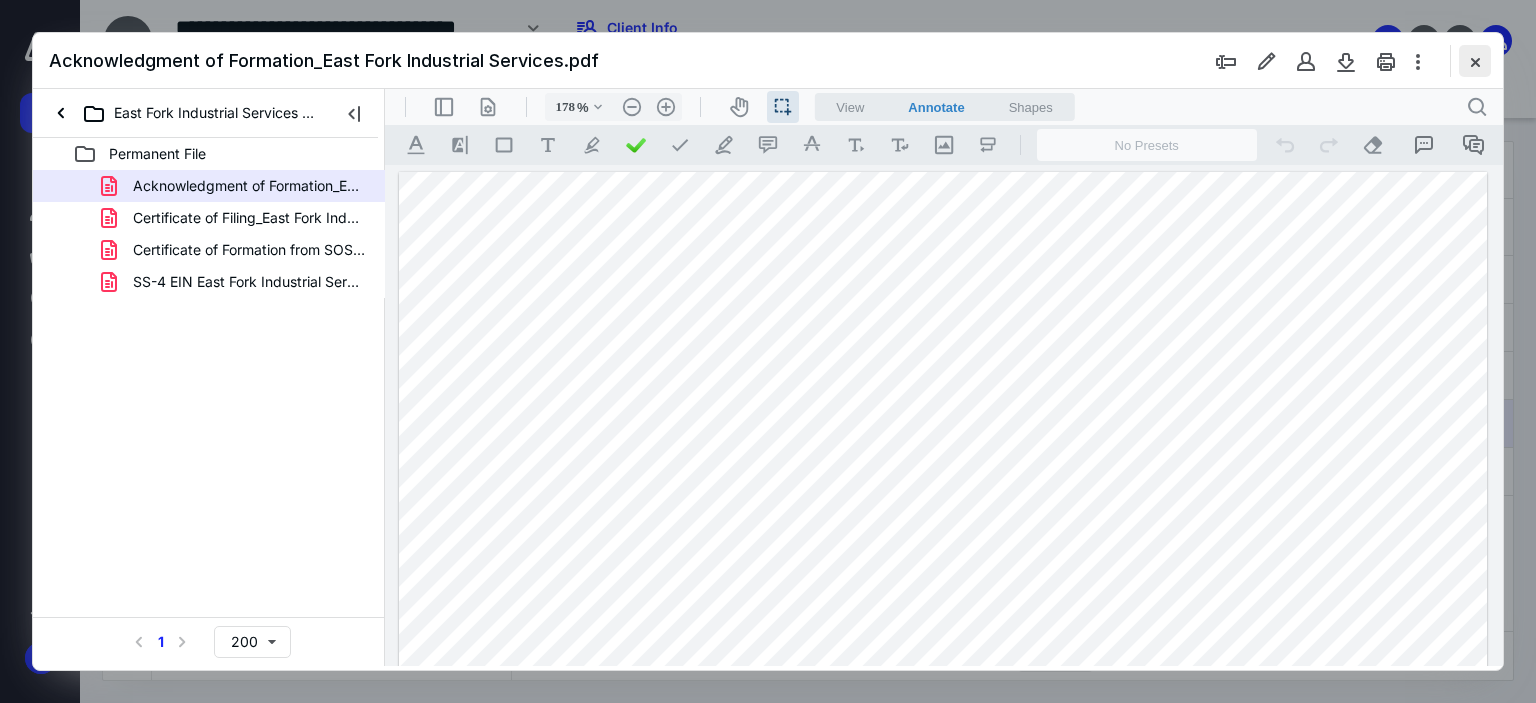 click at bounding box center (1475, 61) 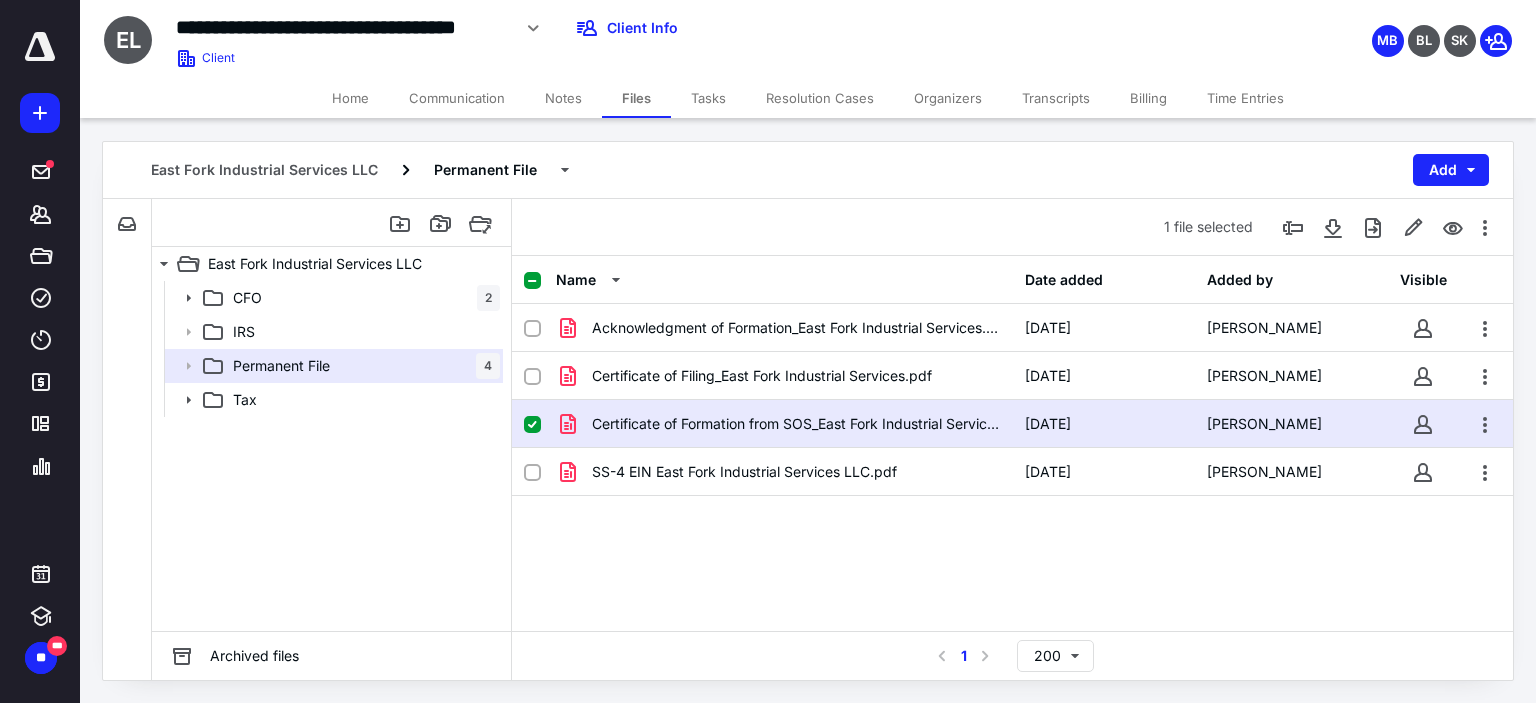 click on "Home" at bounding box center (350, 98) 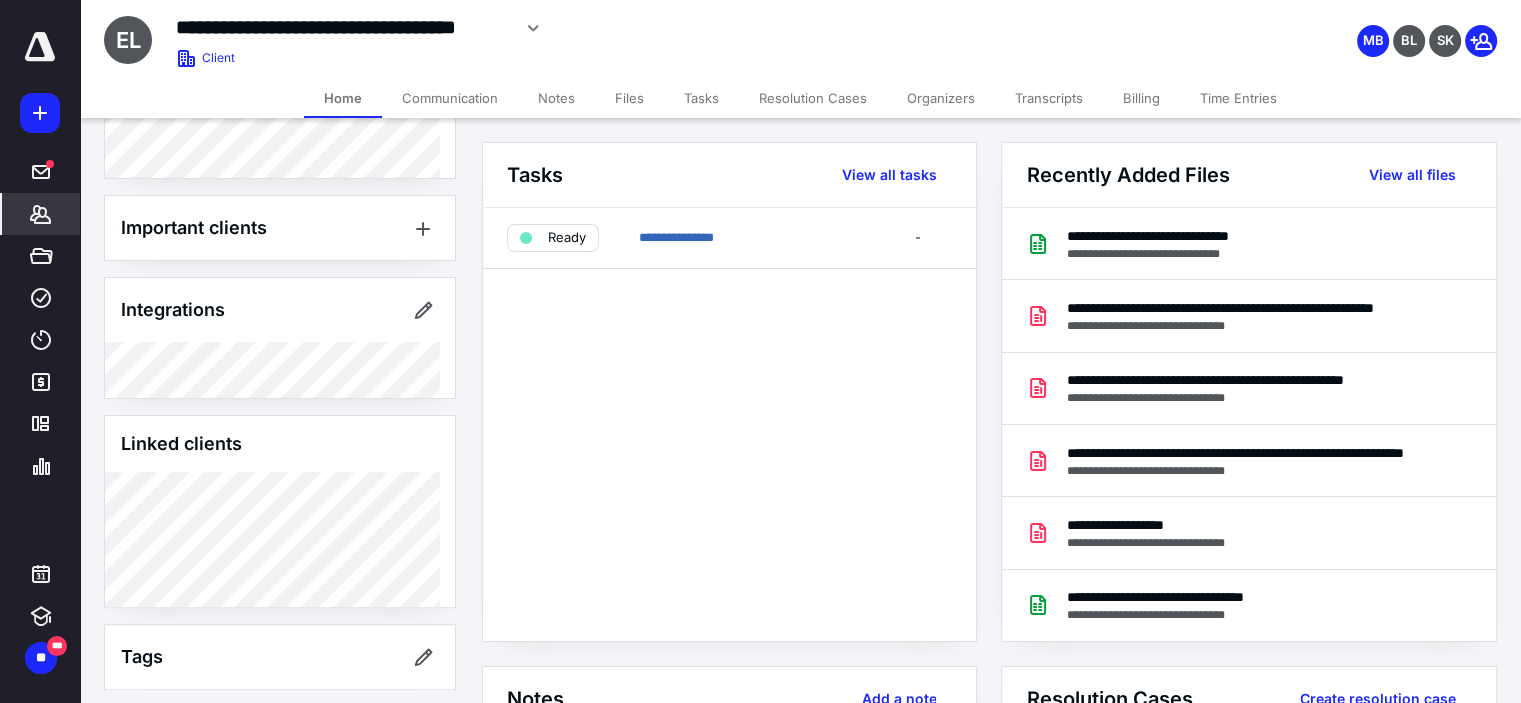 scroll, scrollTop: 560, scrollLeft: 0, axis: vertical 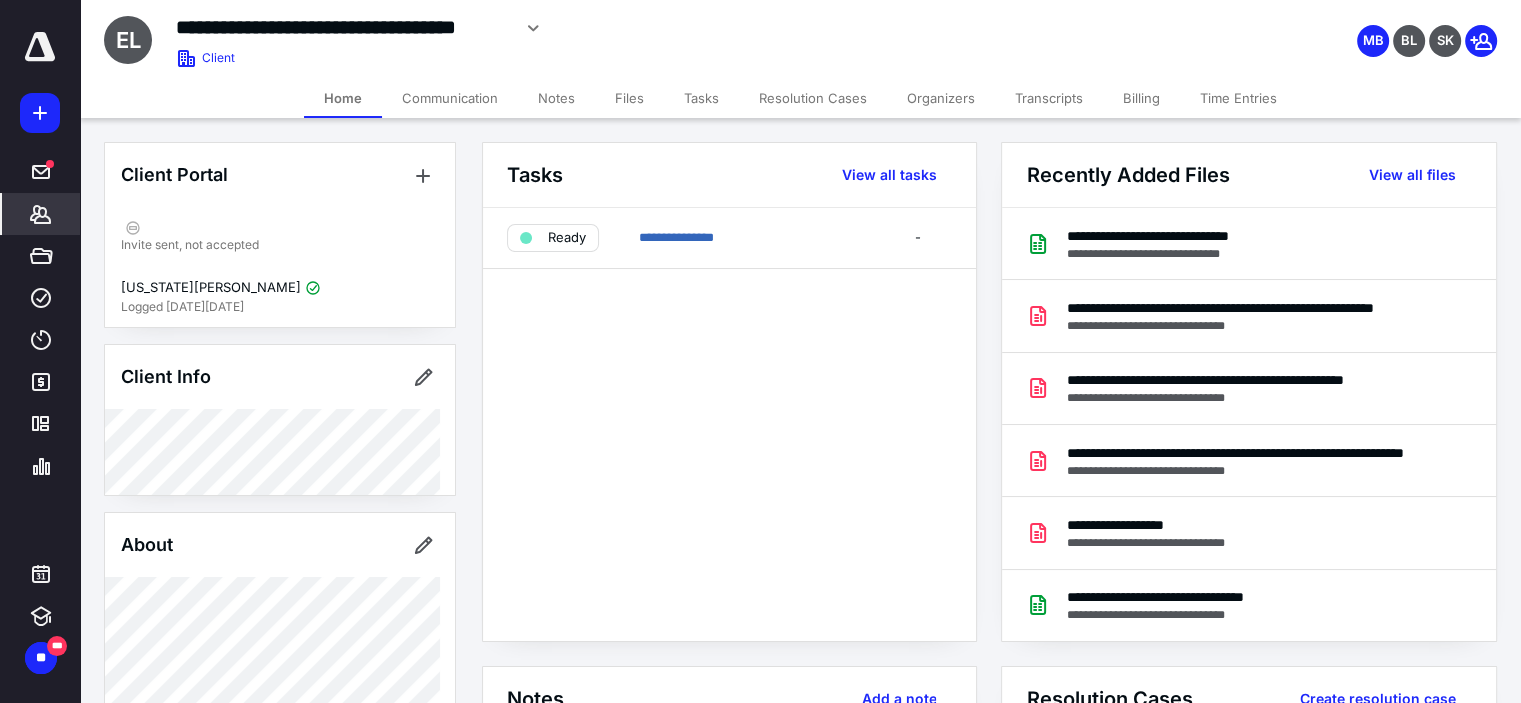 click on "Tasks" at bounding box center [701, 98] 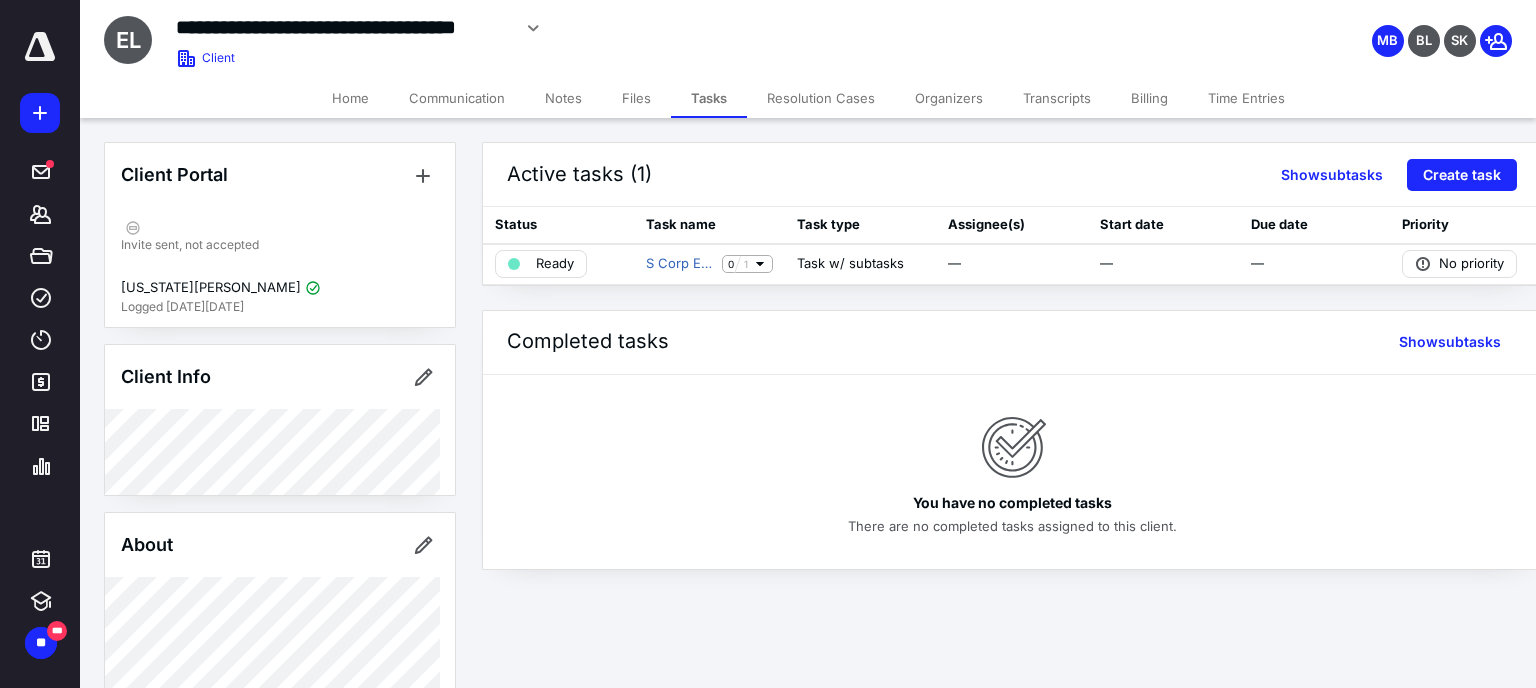 click on "Home" at bounding box center [350, 98] 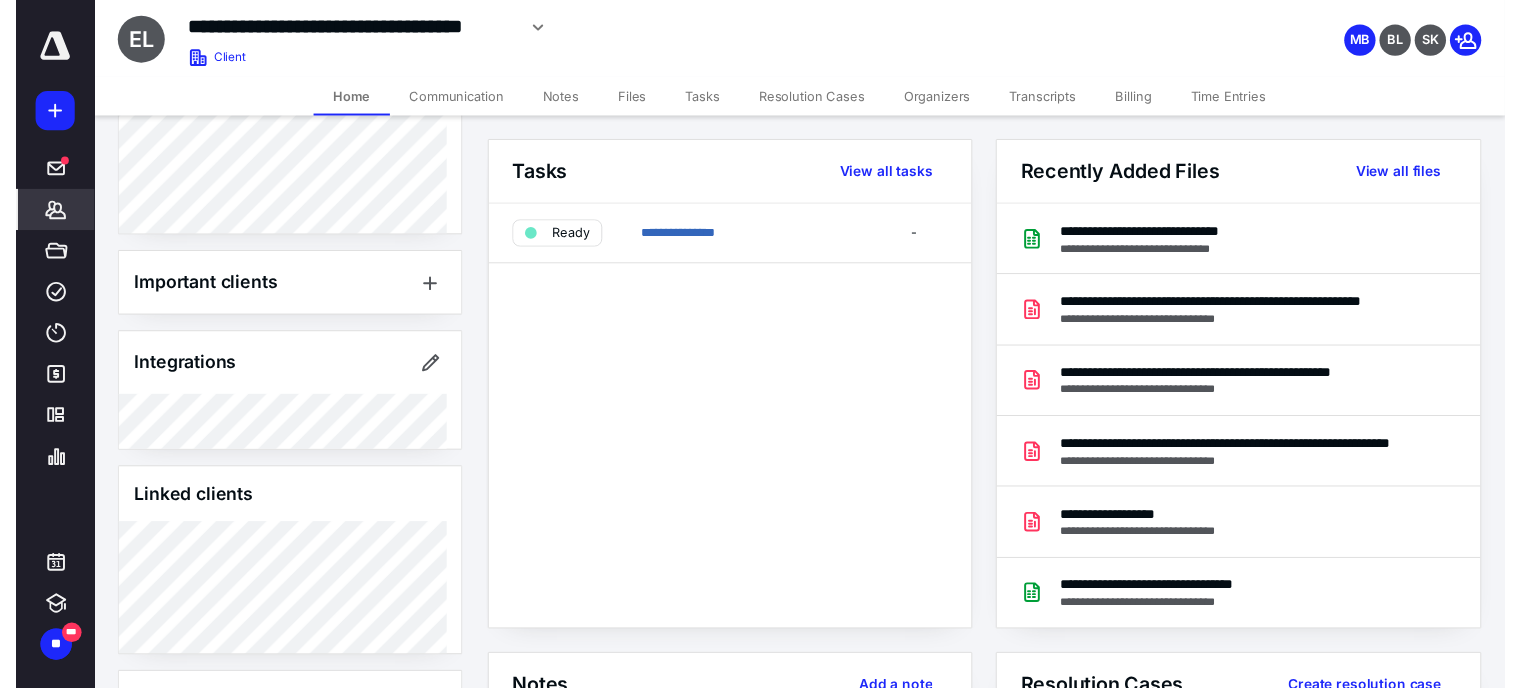 scroll, scrollTop: 560, scrollLeft: 0, axis: vertical 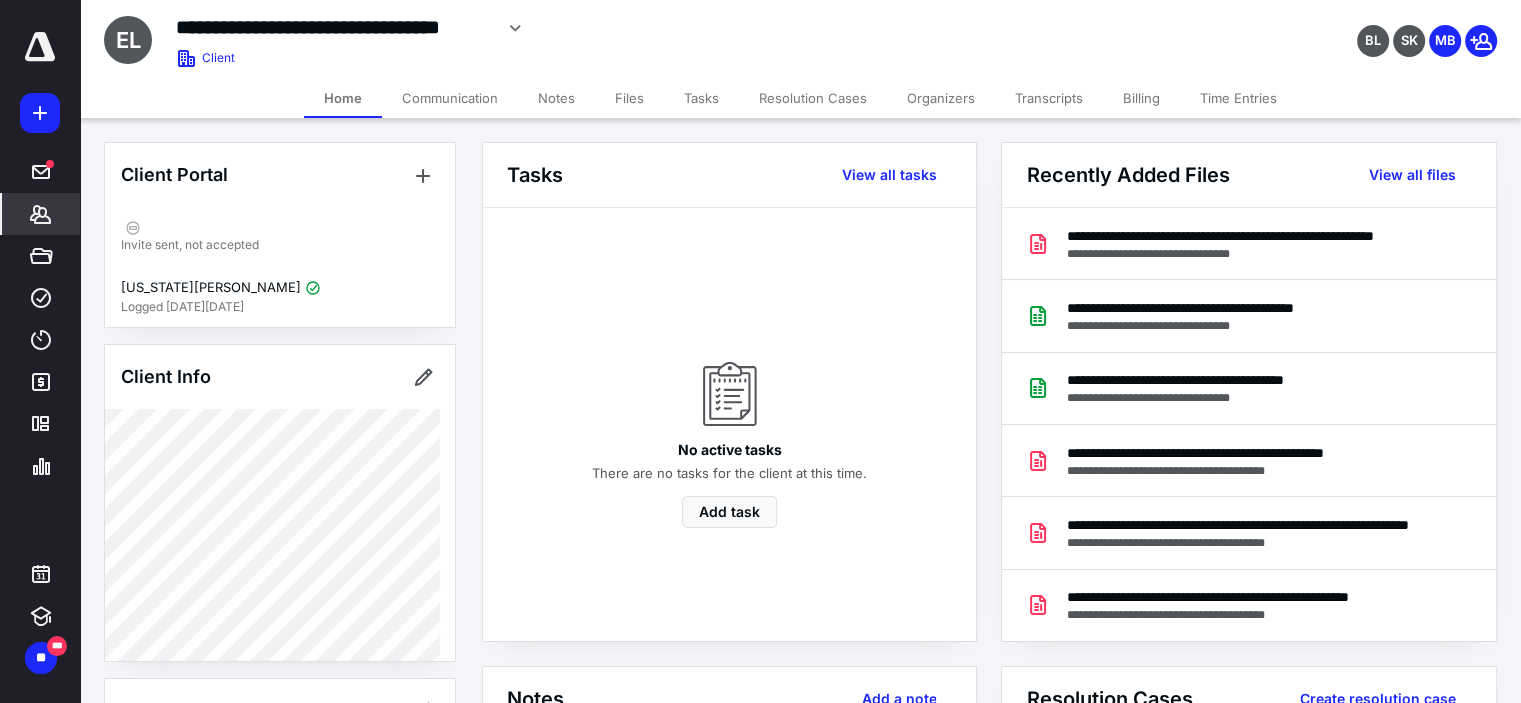 click on "Tasks" at bounding box center [701, 98] 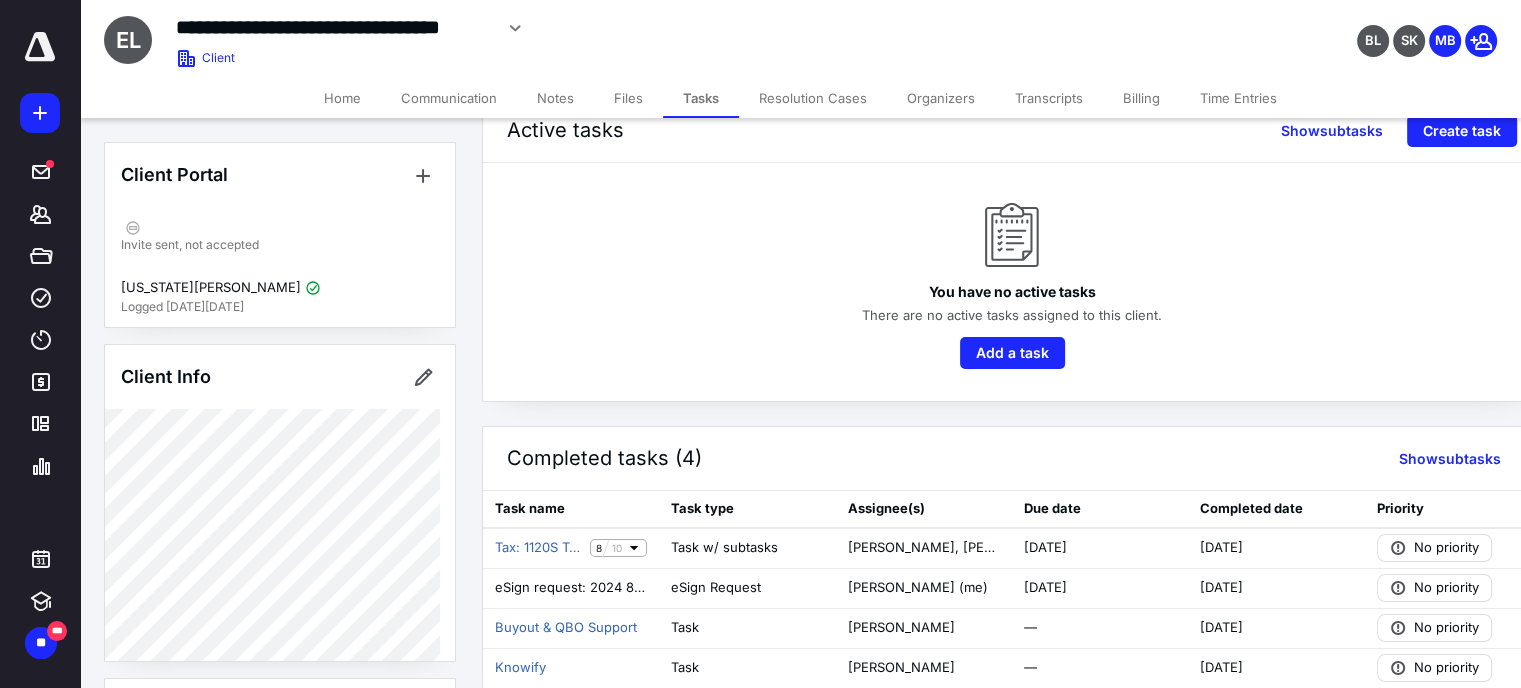 scroll, scrollTop: 66, scrollLeft: 0, axis: vertical 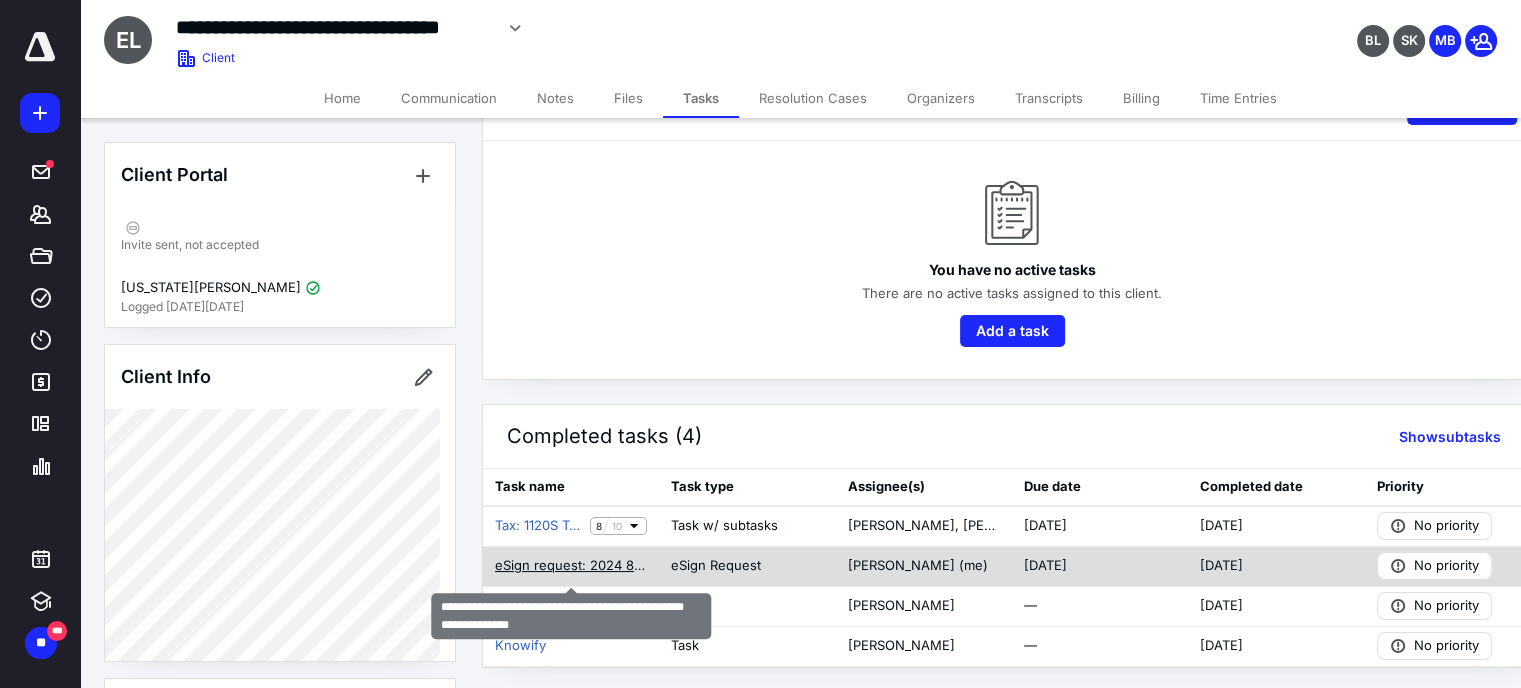 click on "eSign request: 2024 8879 (East Fork Electrical Services LLC).pdf" at bounding box center [571, 566] 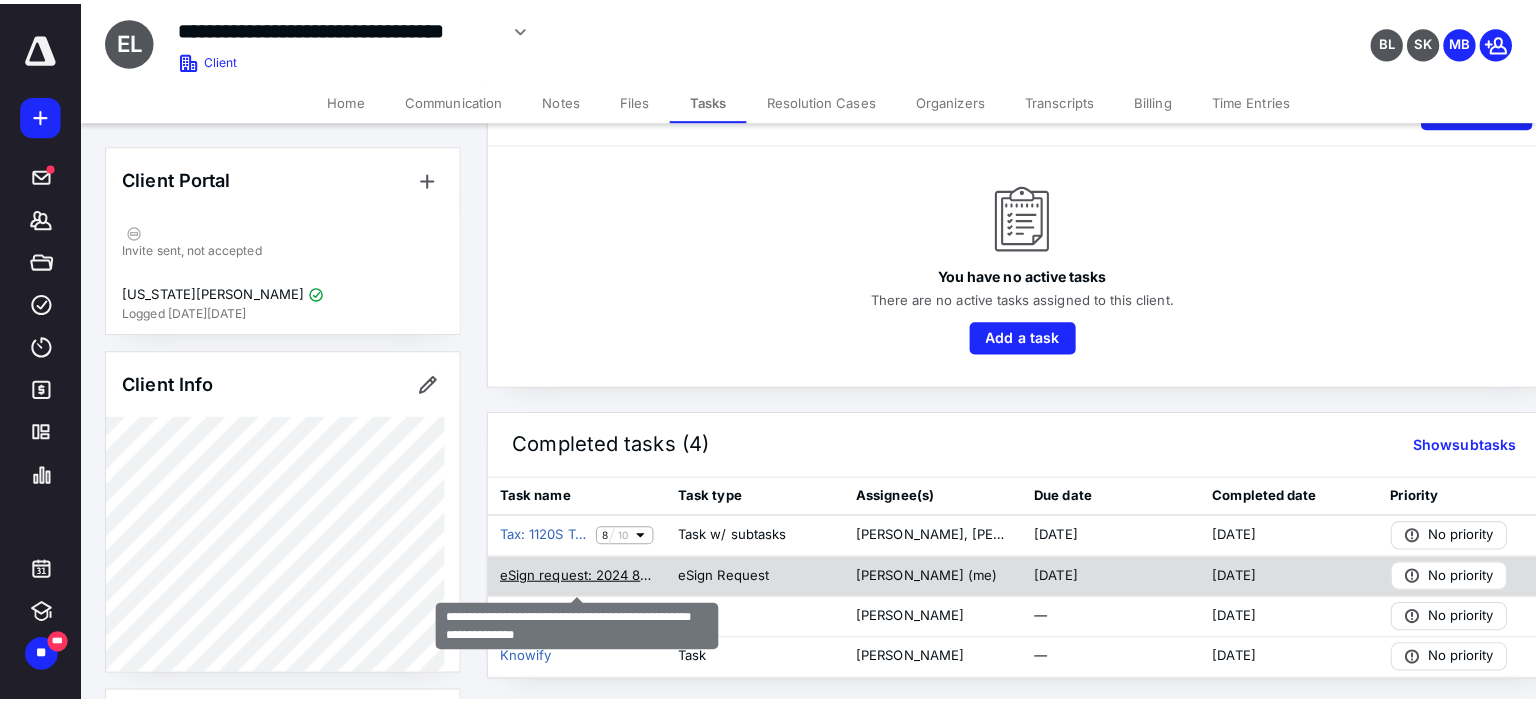 scroll, scrollTop: 51, scrollLeft: 0, axis: vertical 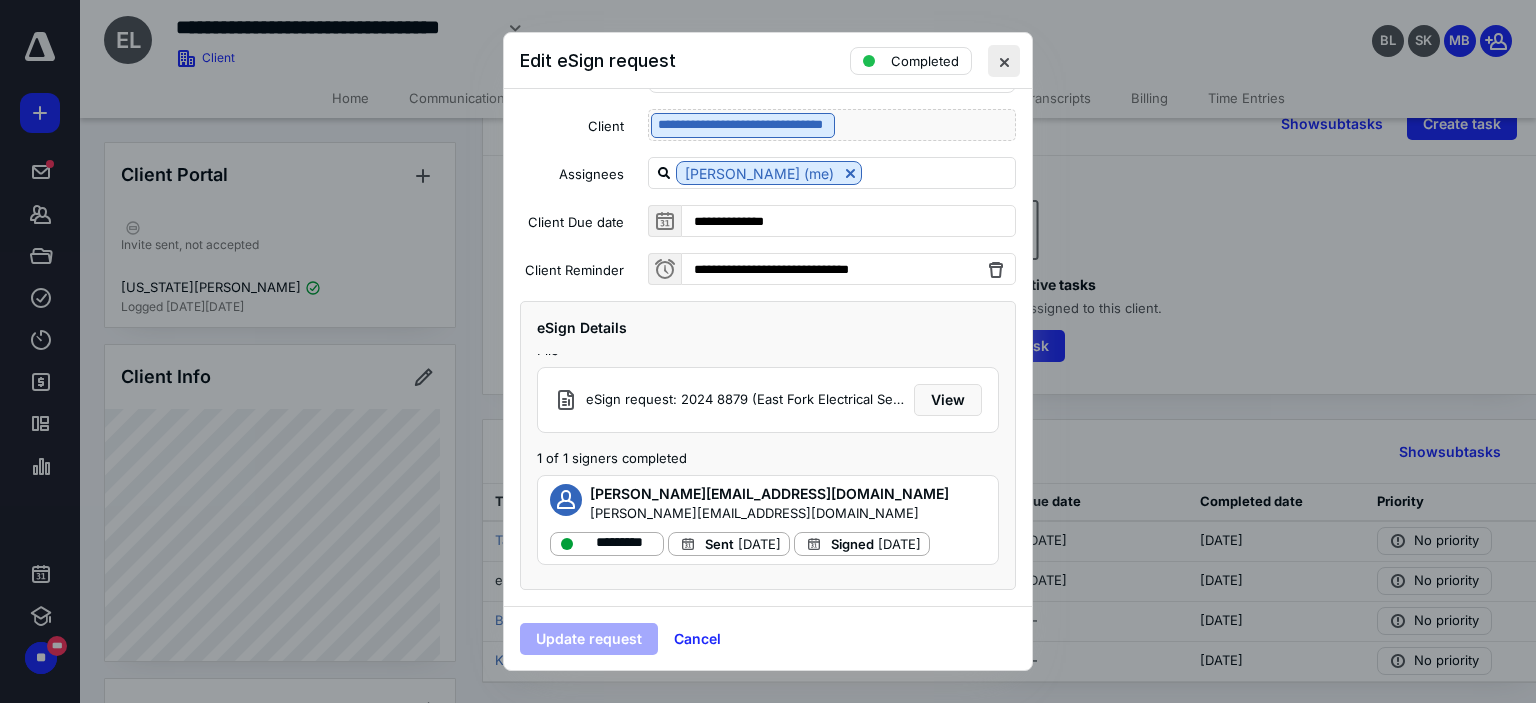 click at bounding box center [1004, 61] 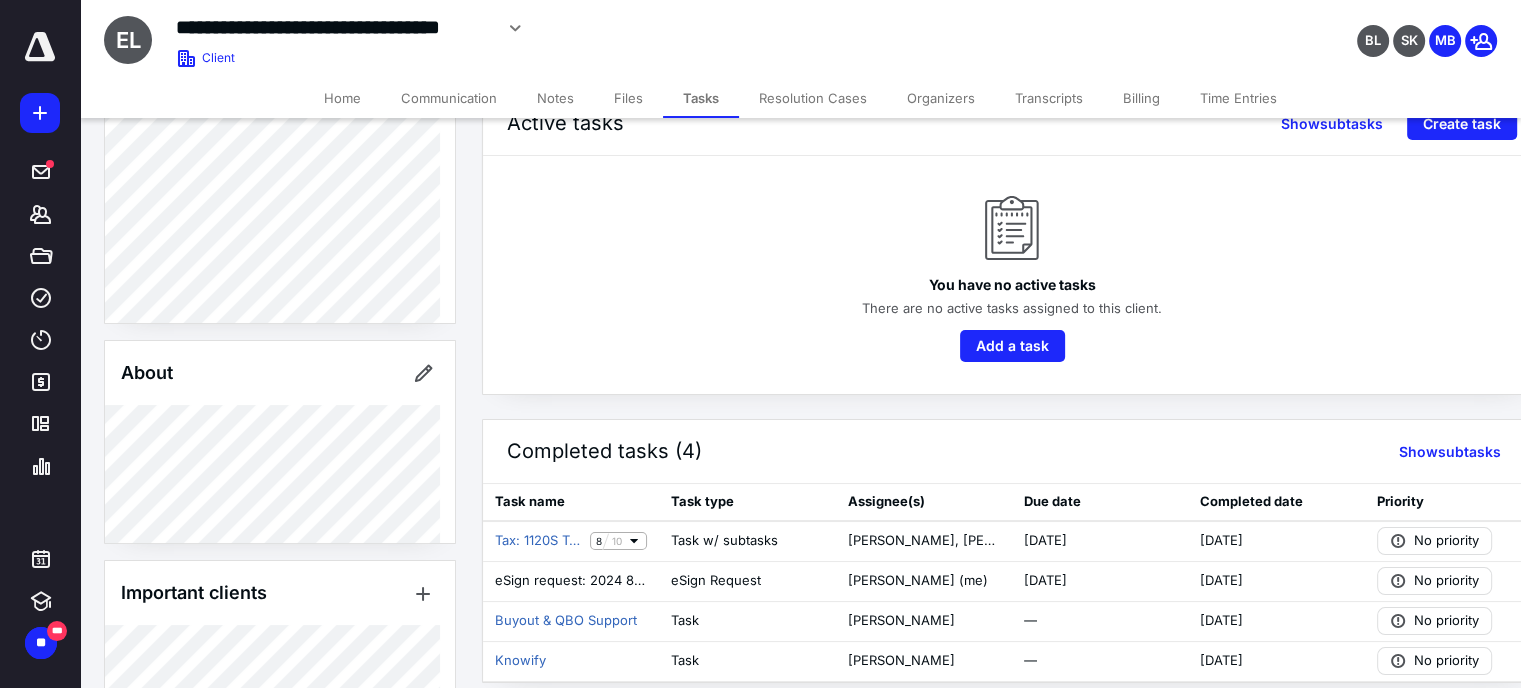 scroll, scrollTop: 725, scrollLeft: 0, axis: vertical 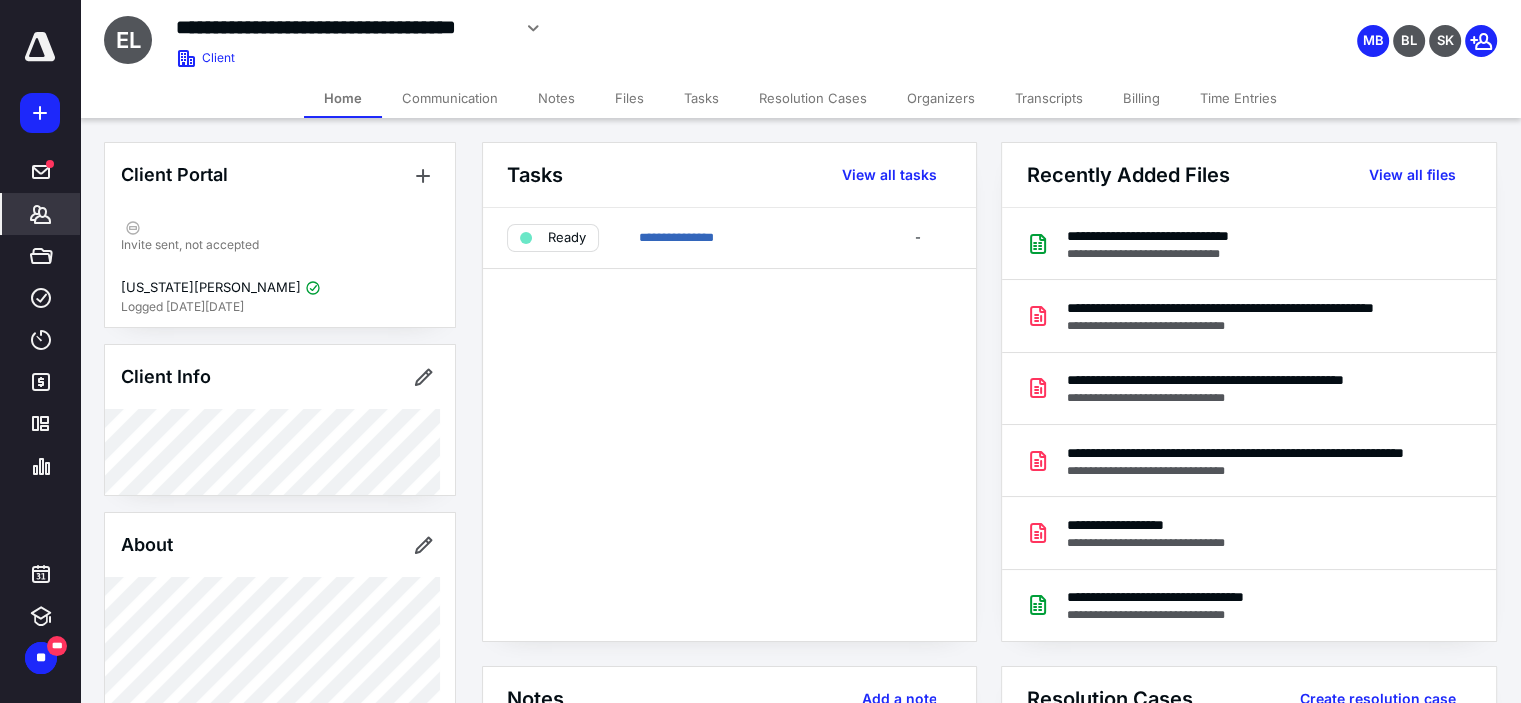 click on "Files" at bounding box center (629, 98) 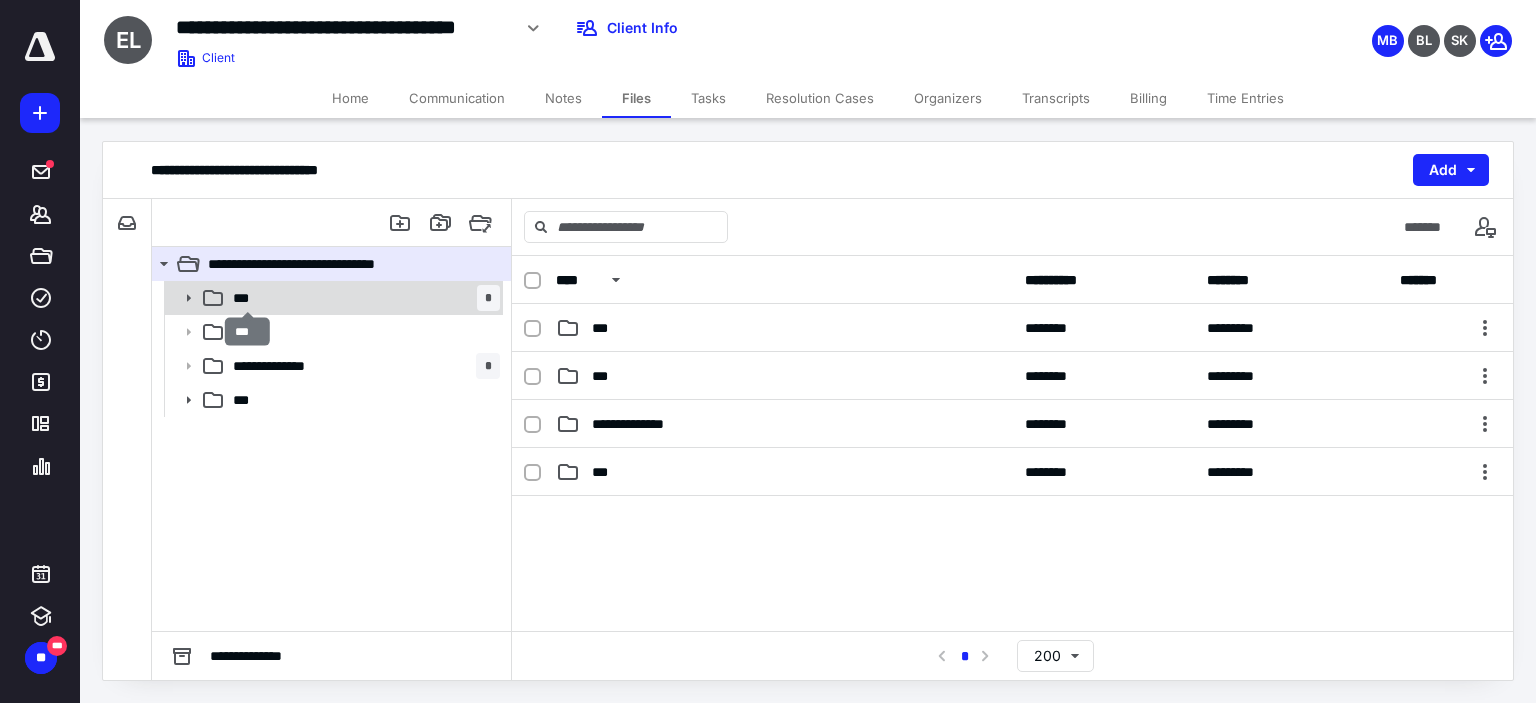 click on "***" at bounding box center [247, 298] 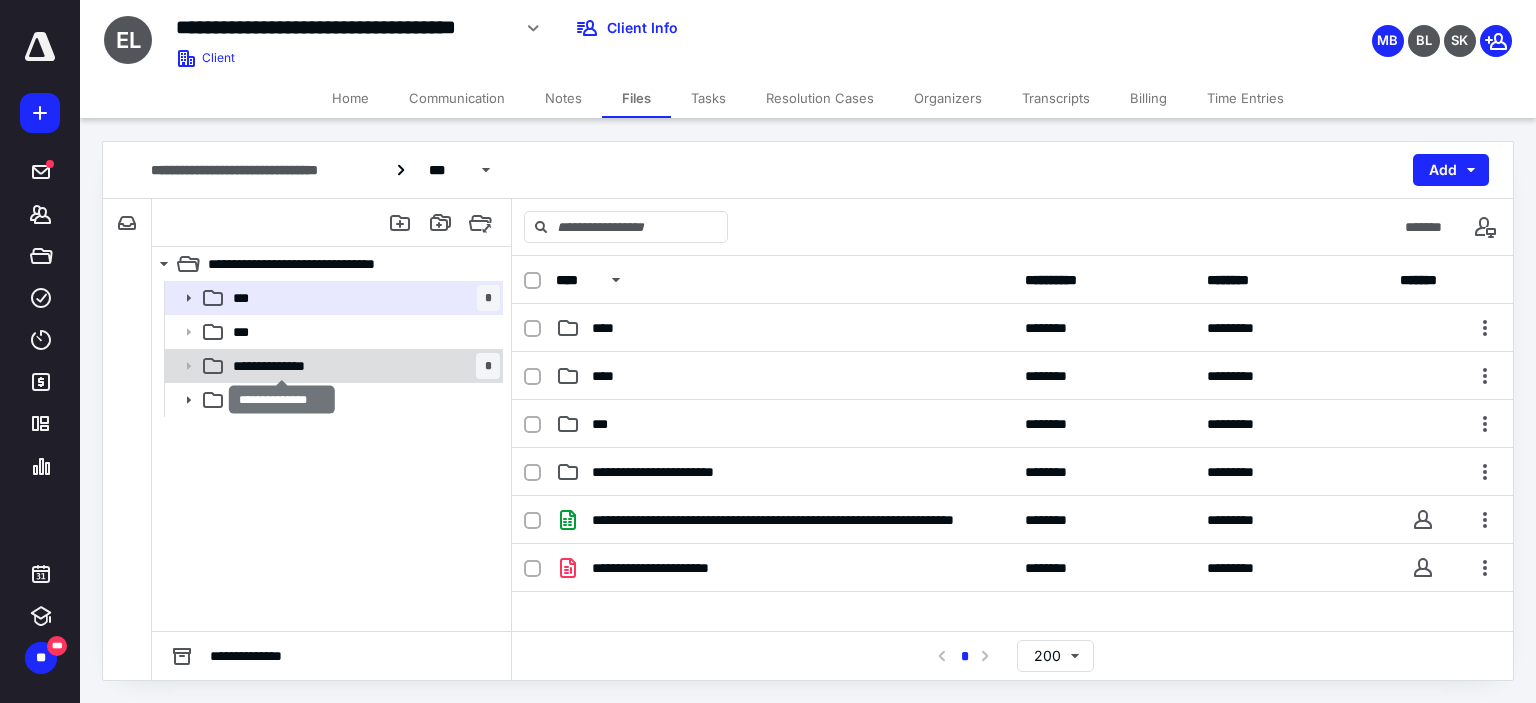 click on "**********" at bounding box center (282, 366) 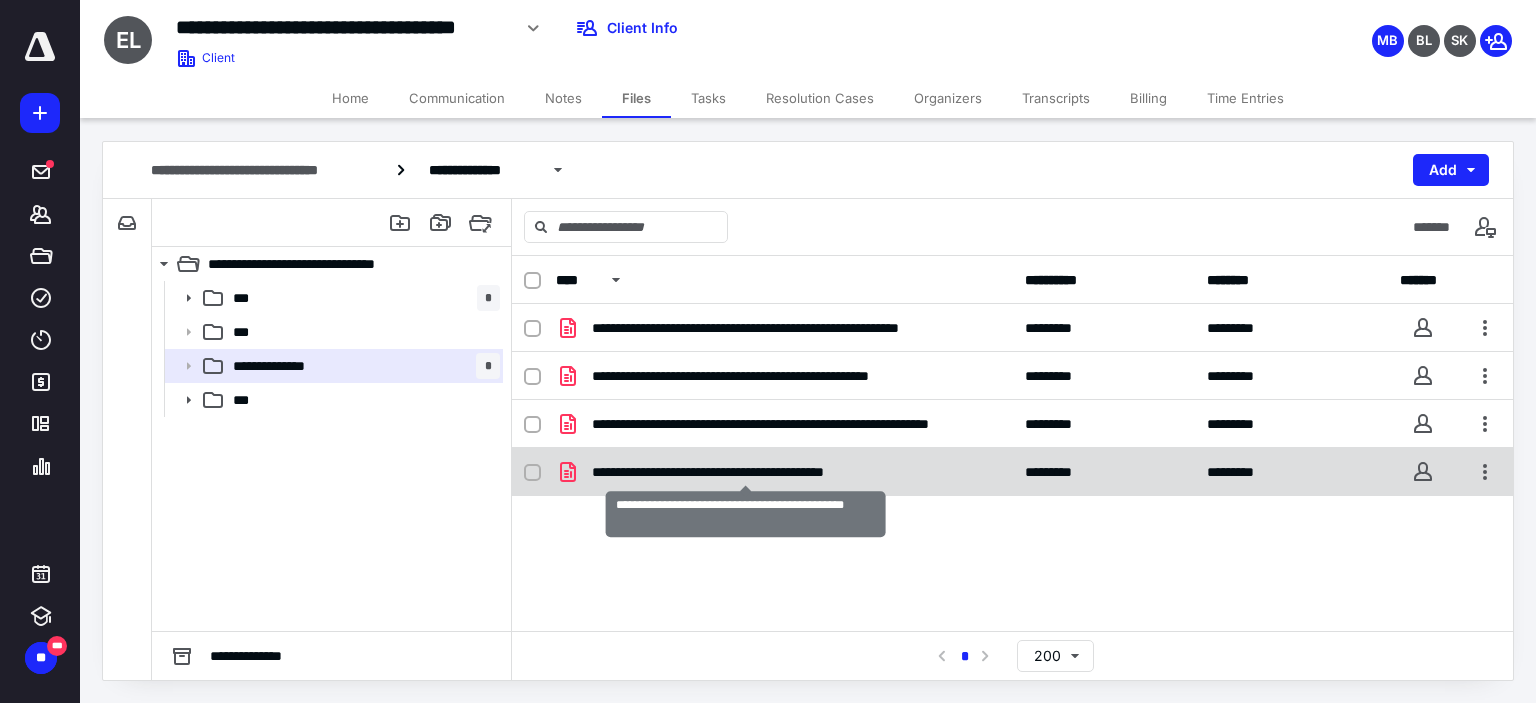 click on "**********" at bounding box center [746, 472] 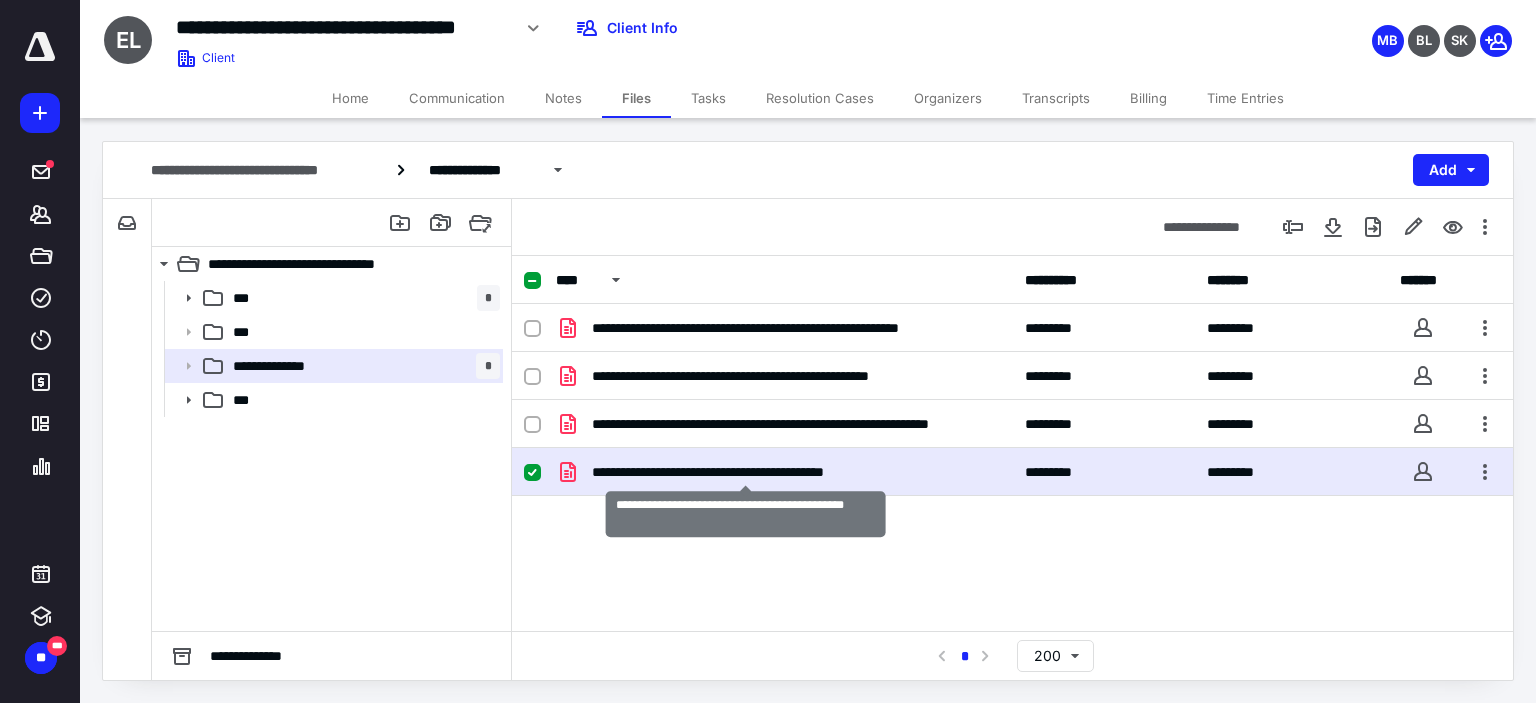 click on "**********" at bounding box center (746, 472) 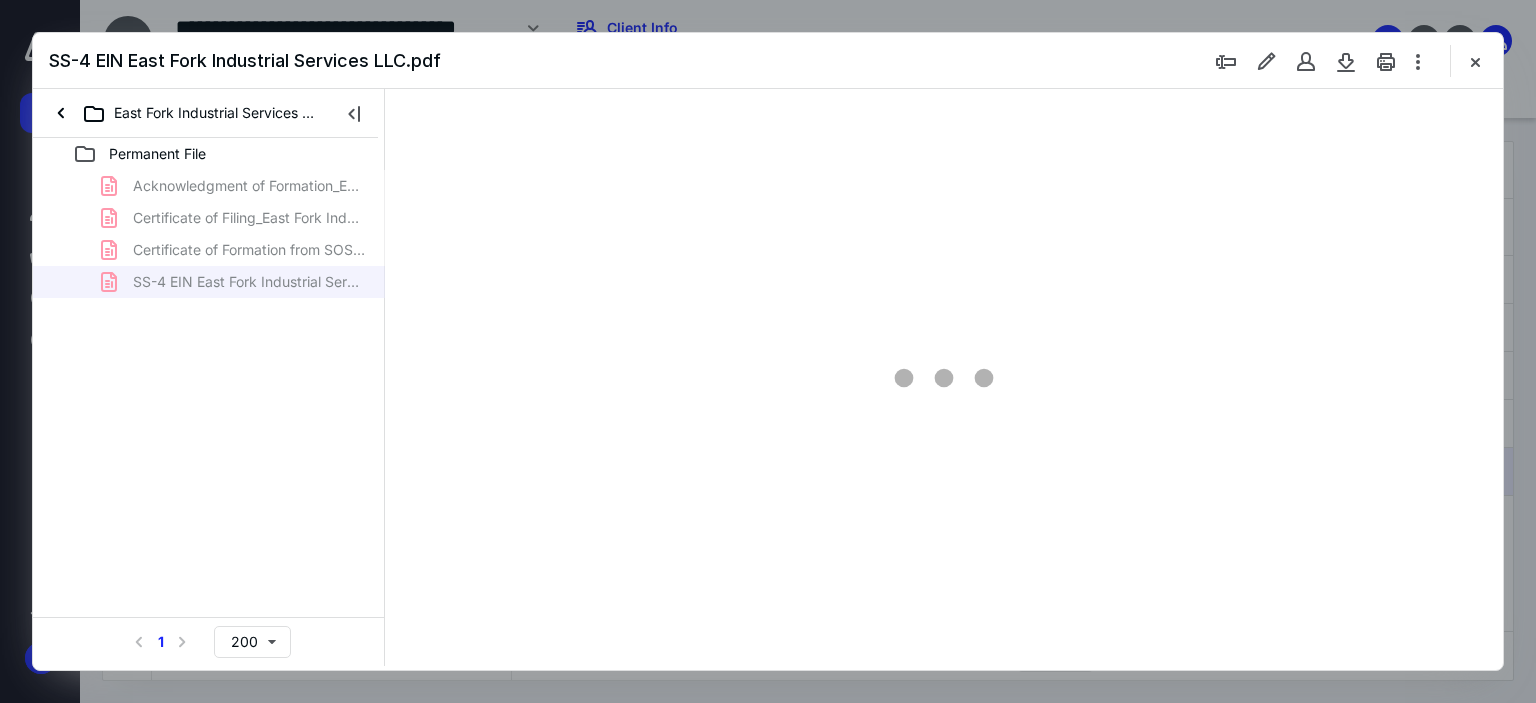 scroll, scrollTop: 0, scrollLeft: 0, axis: both 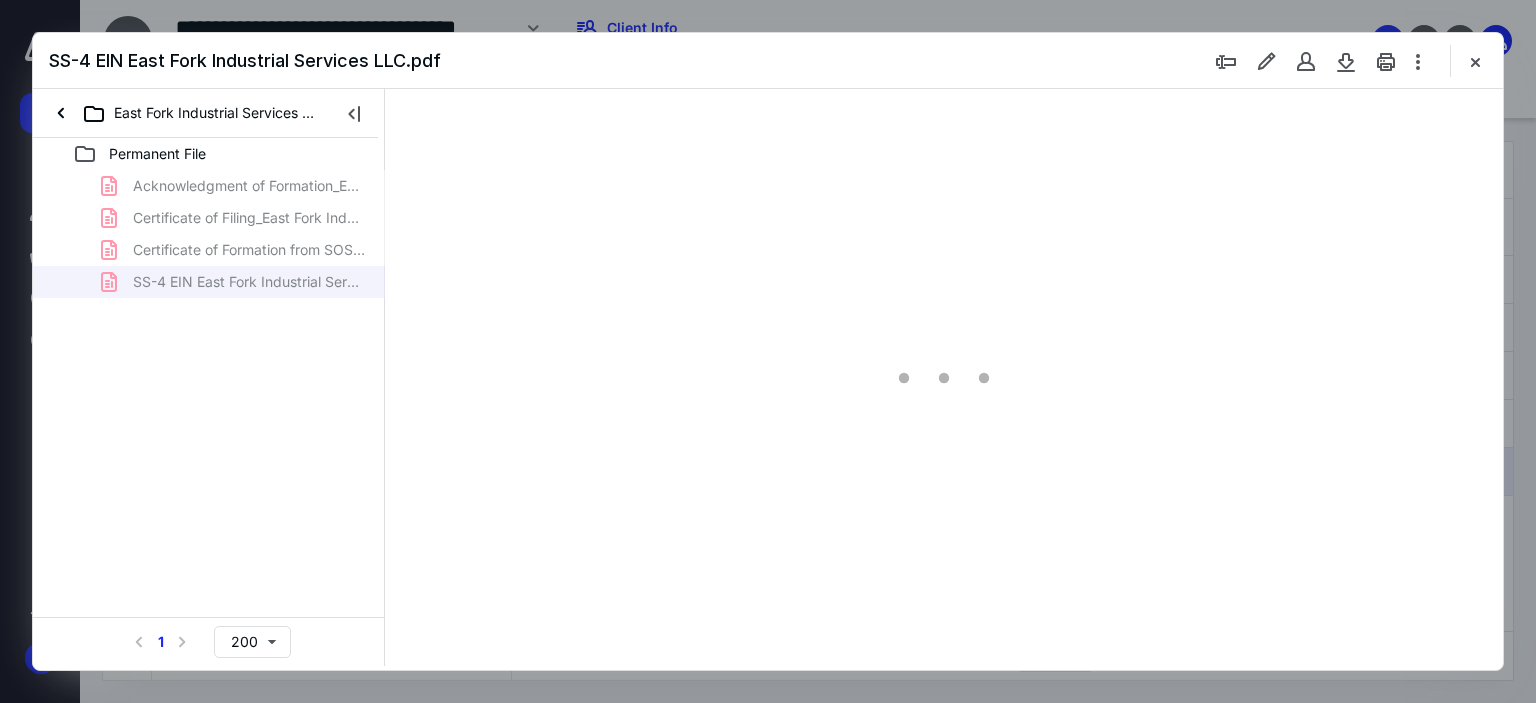 type on "179" 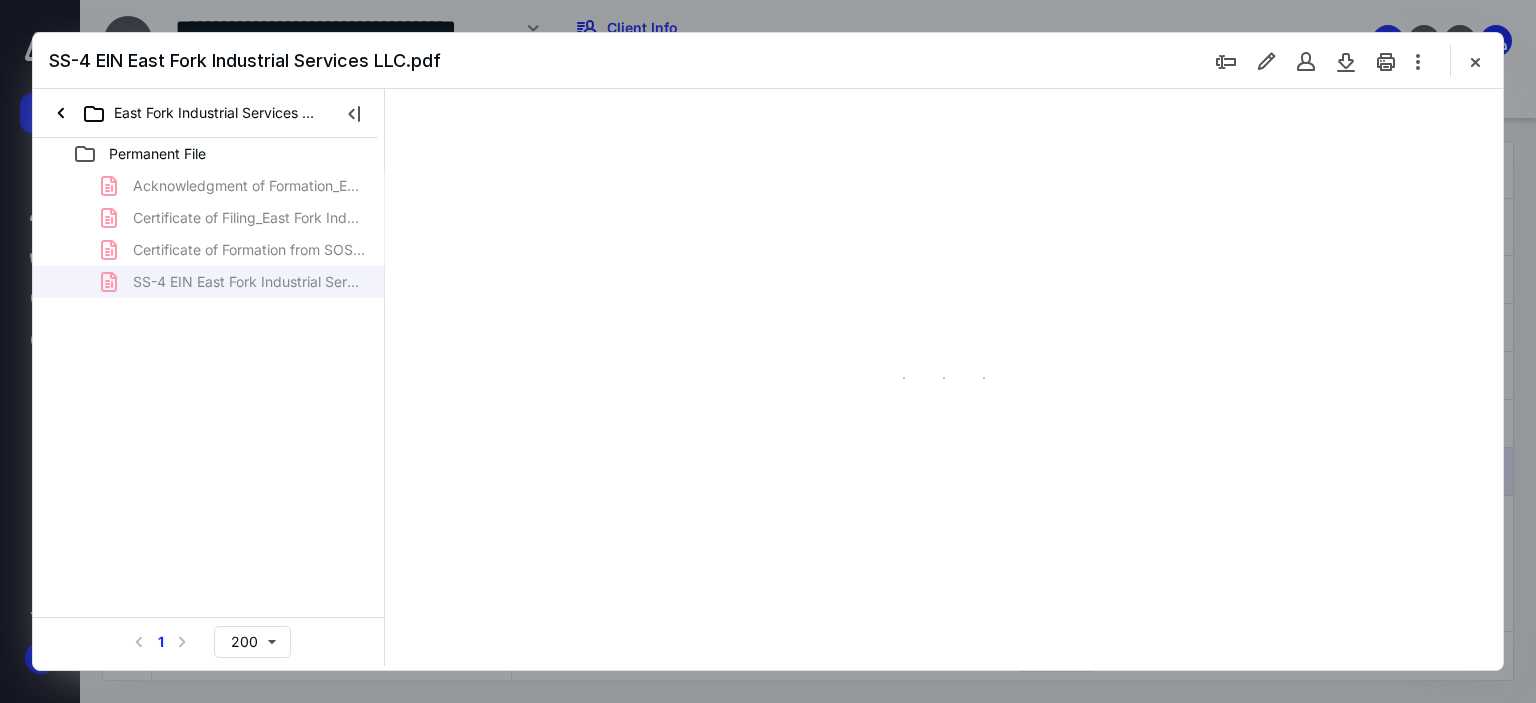 scroll, scrollTop: 83, scrollLeft: 0, axis: vertical 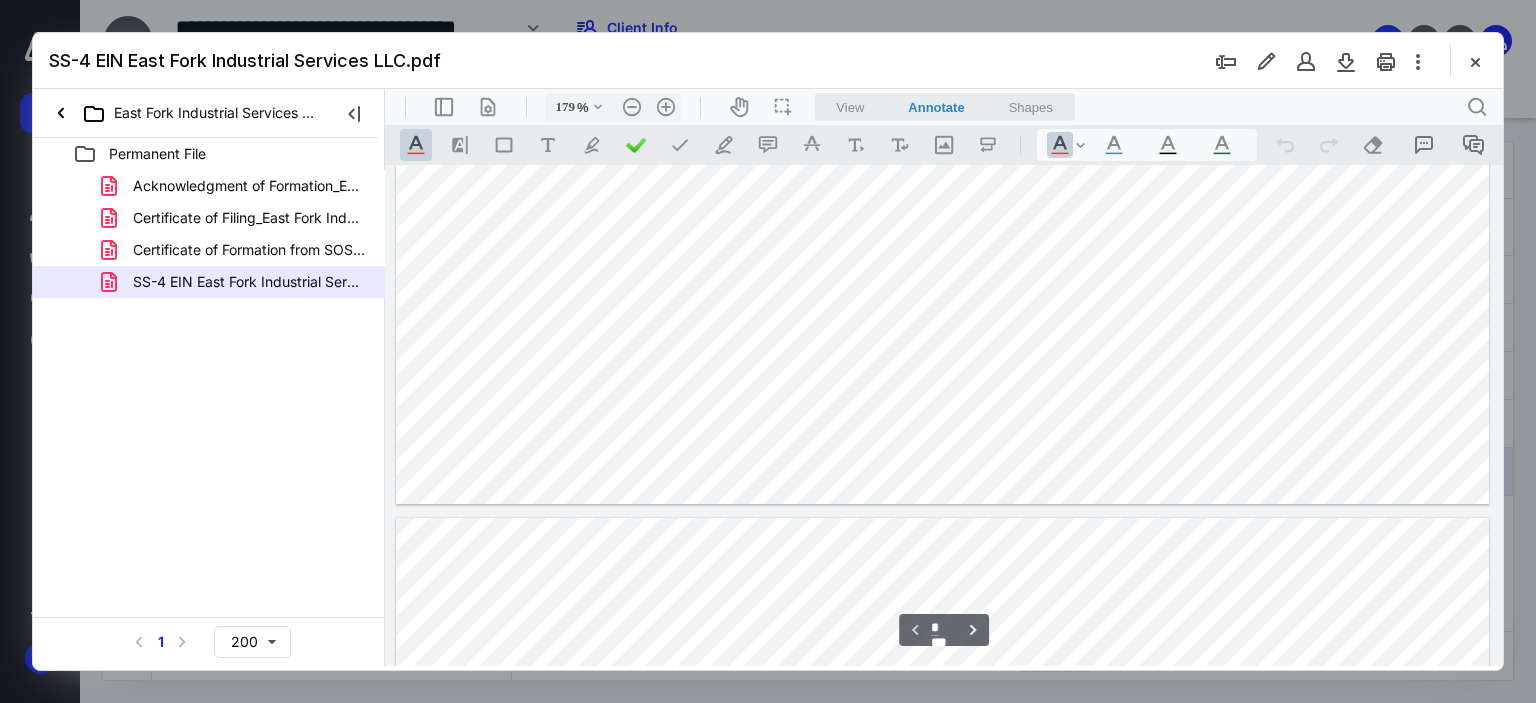 type on "*" 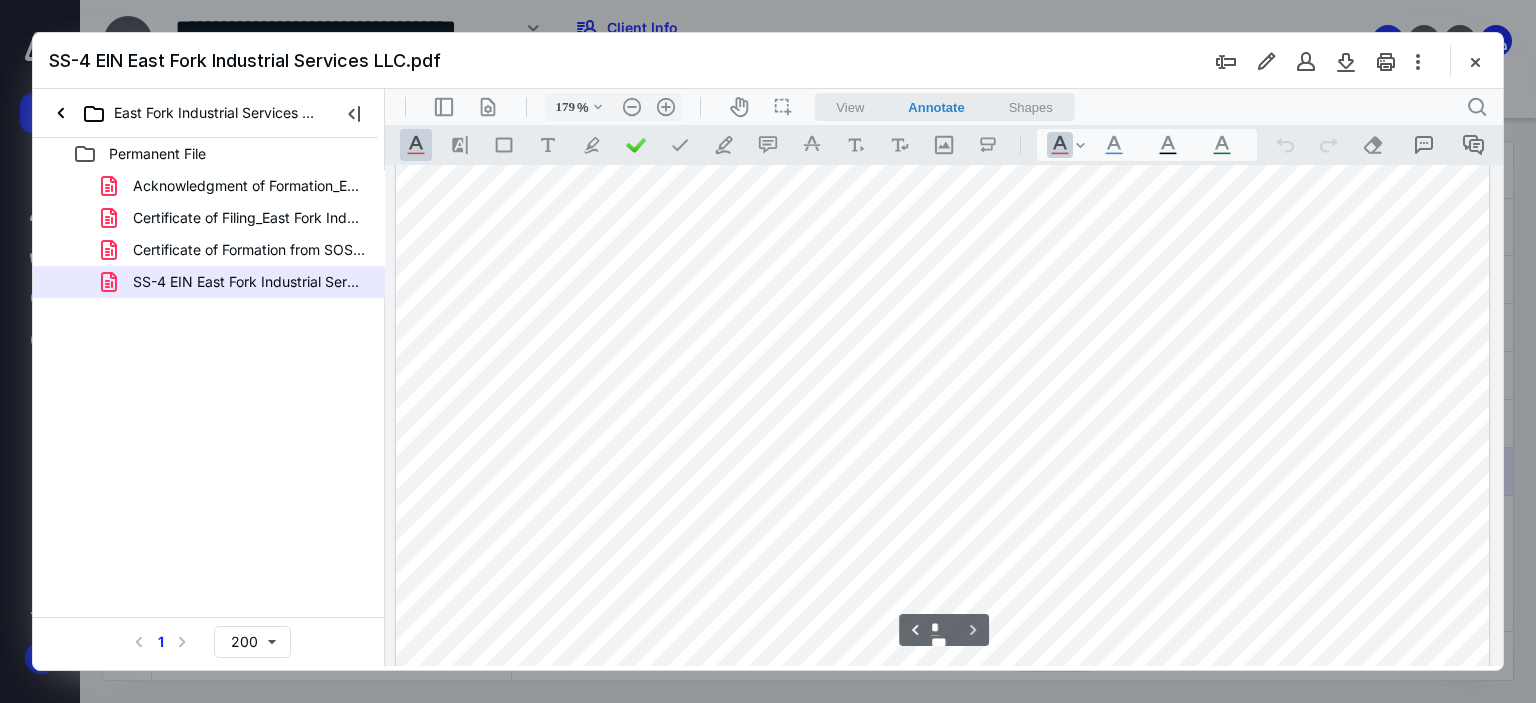 scroll, scrollTop: 2356, scrollLeft: 0, axis: vertical 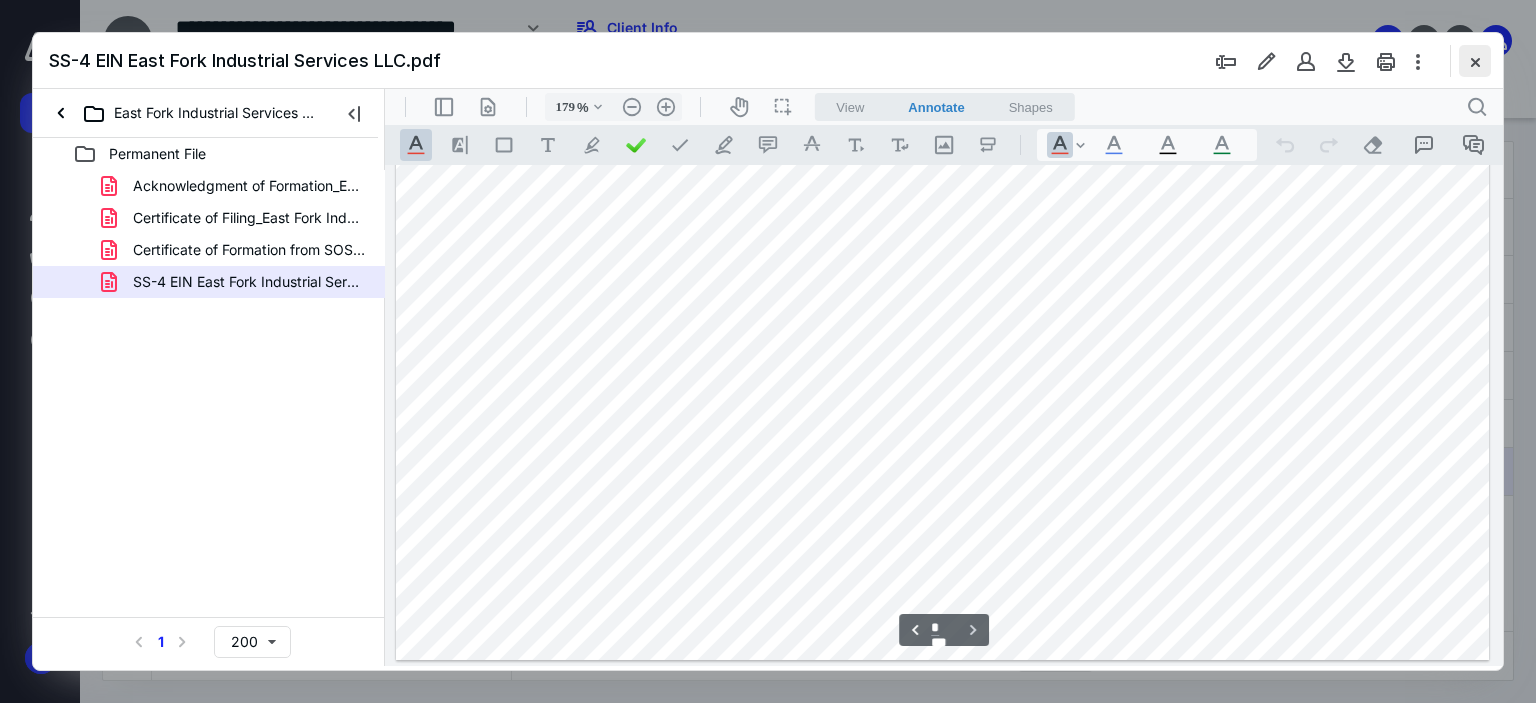 click at bounding box center (1475, 61) 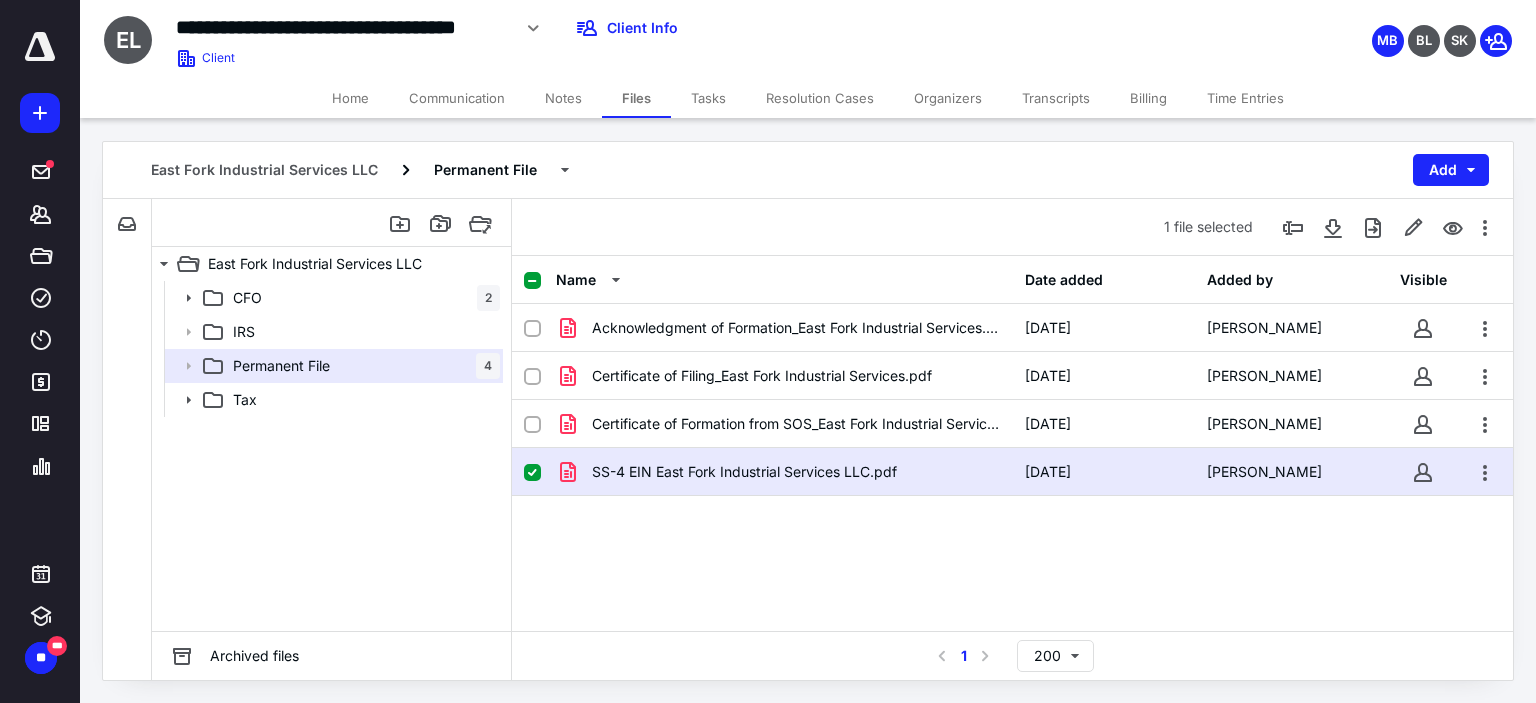 click 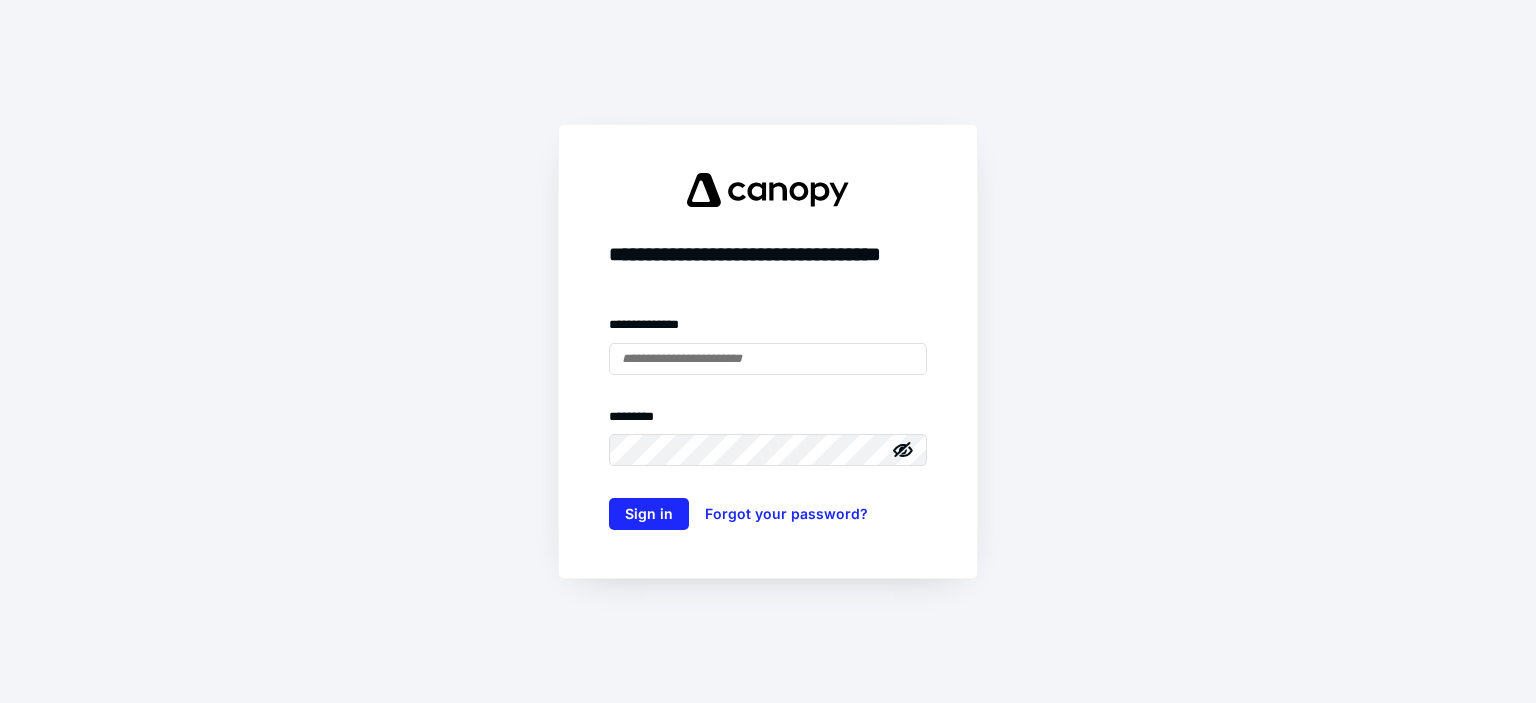 scroll, scrollTop: 0, scrollLeft: 0, axis: both 